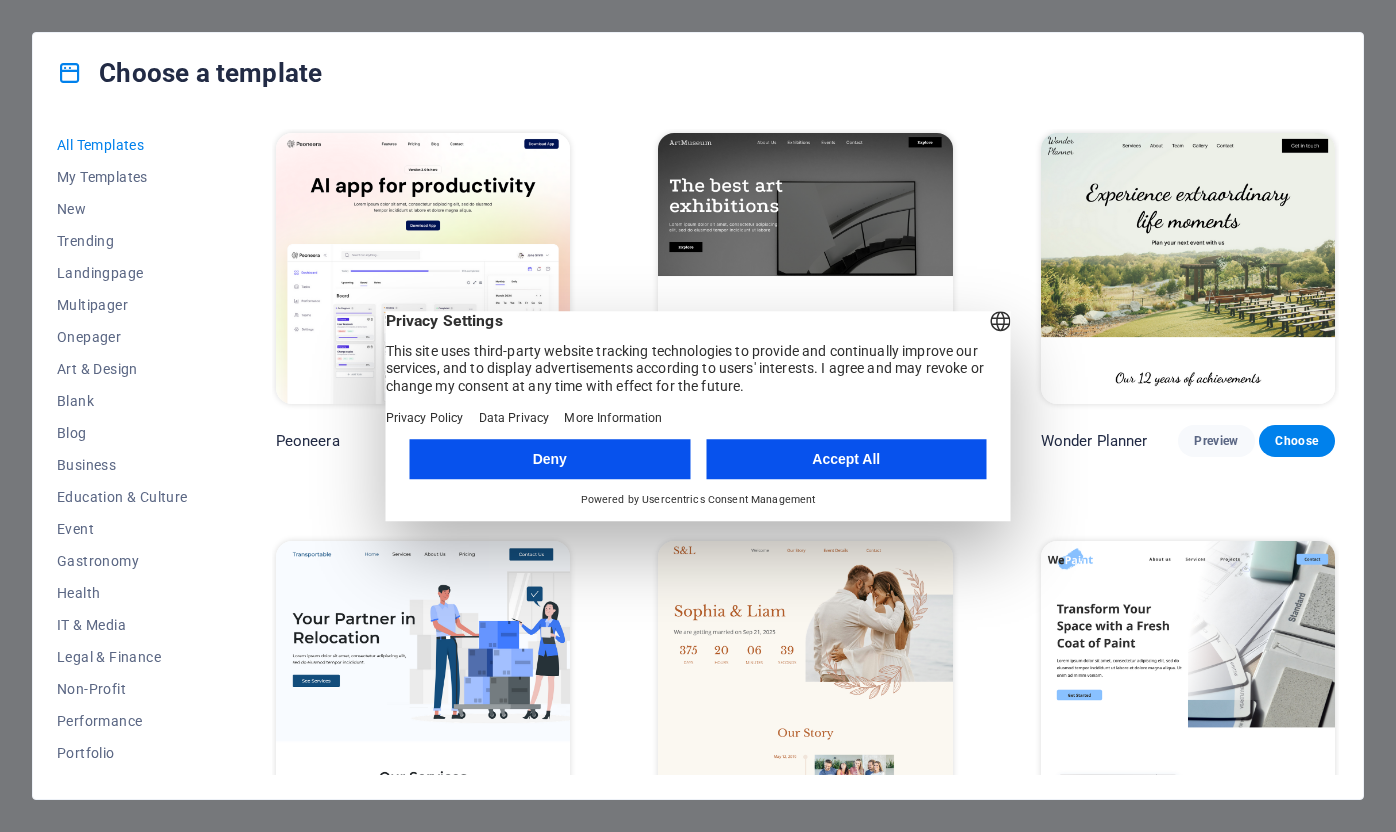 scroll, scrollTop: 0, scrollLeft: 0, axis: both 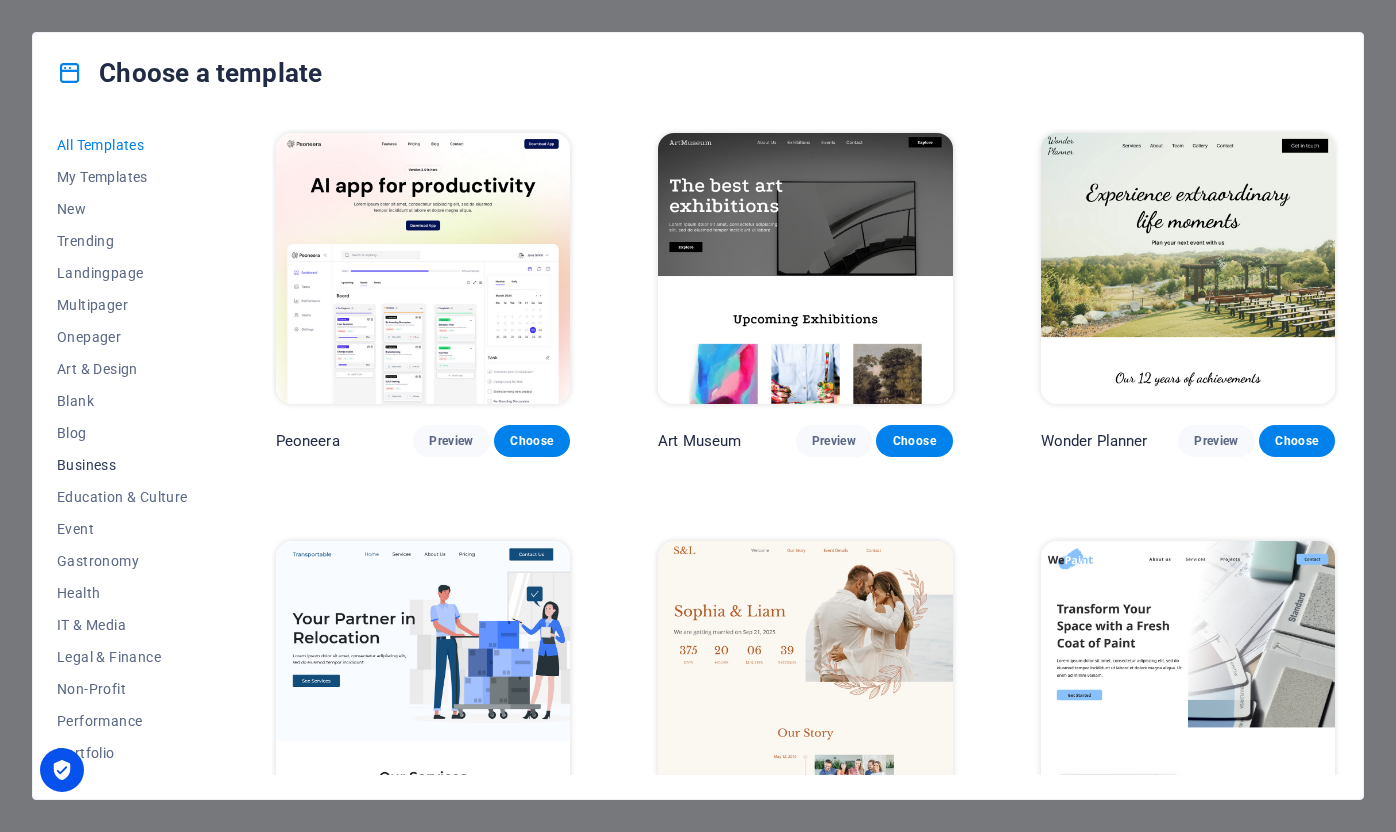 click on "Business" at bounding box center (122, 465) 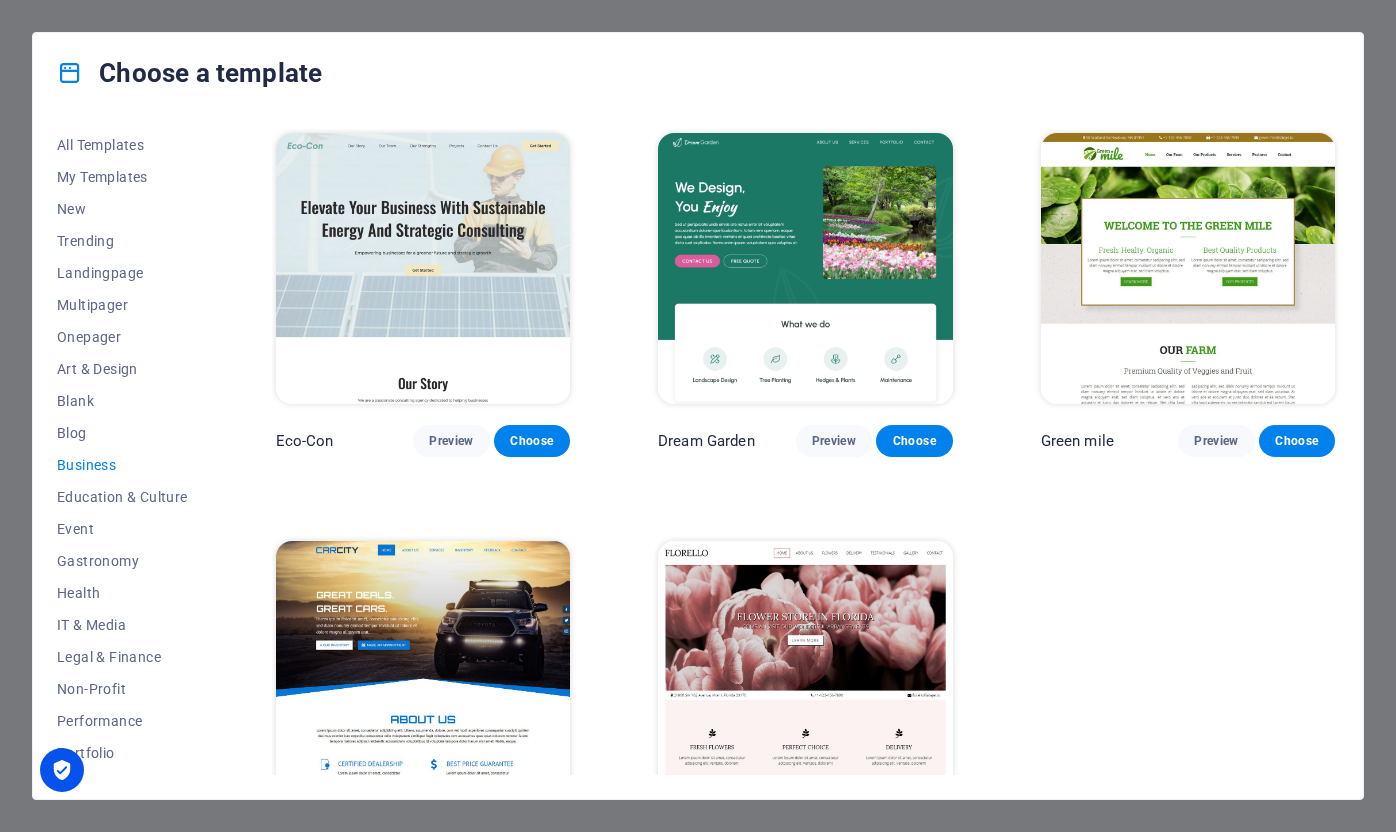 click at bounding box center [423, 268] 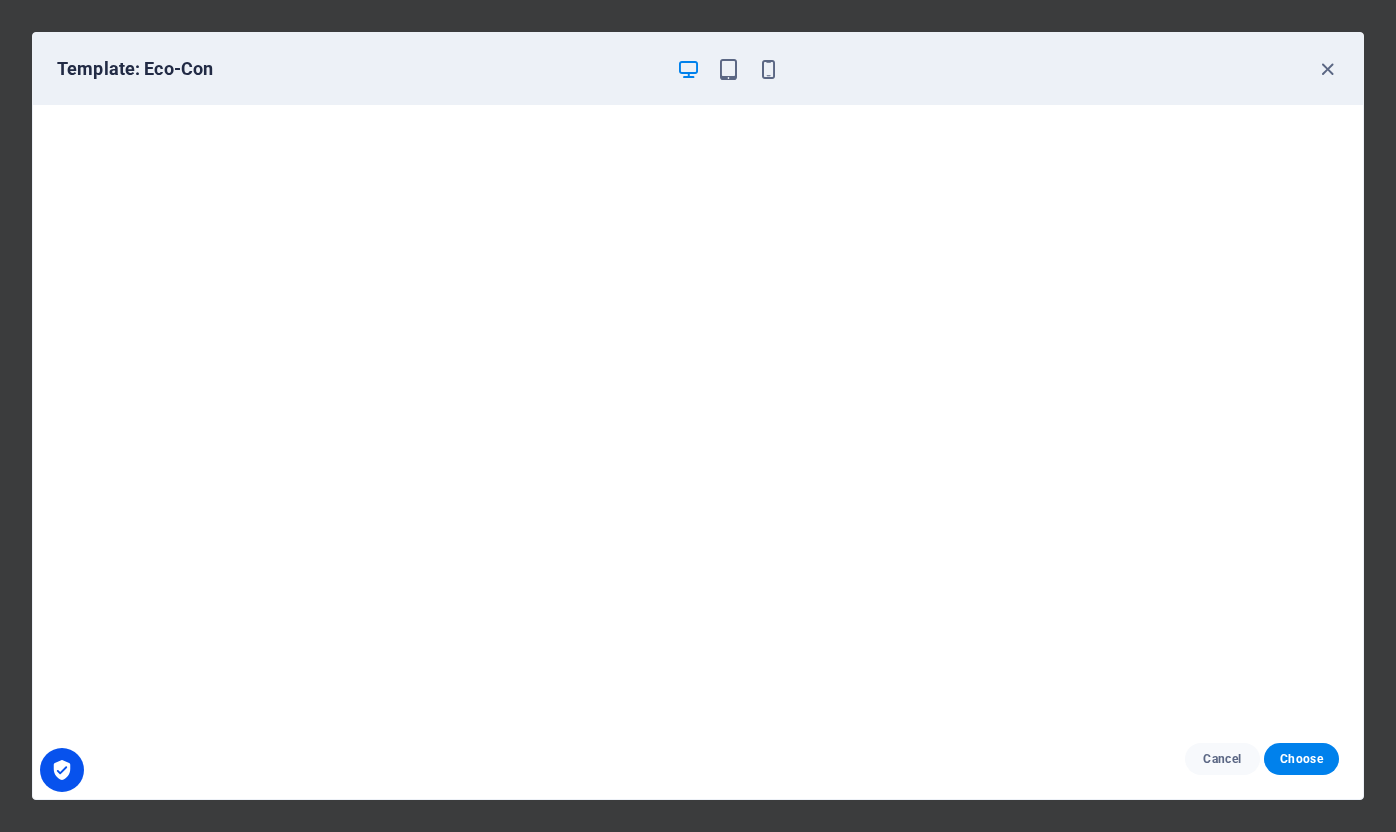 scroll, scrollTop: 5, scrollLeft: 0, axis: vertical 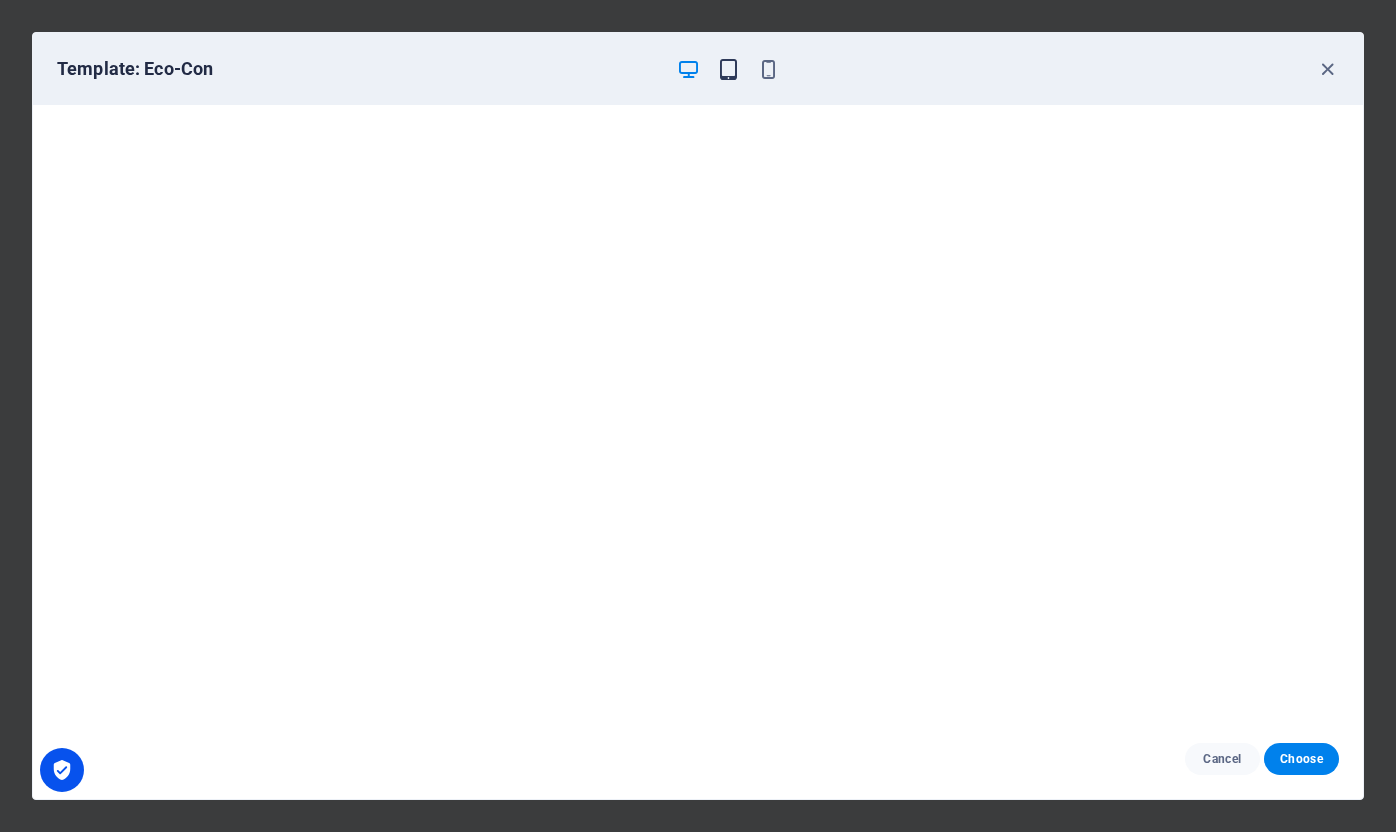 click at bounding box center (728, 69) 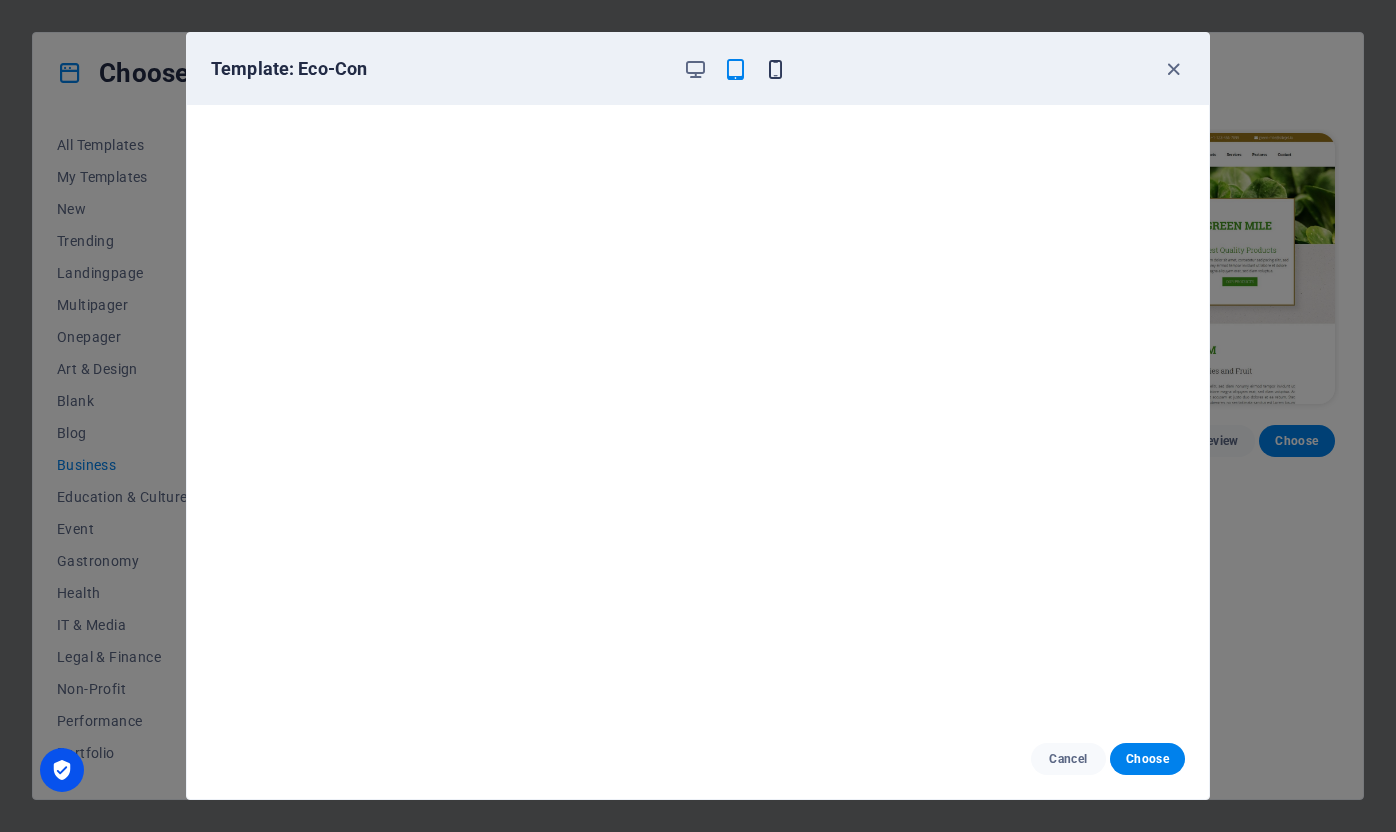 click at bounding box center [775, 69] 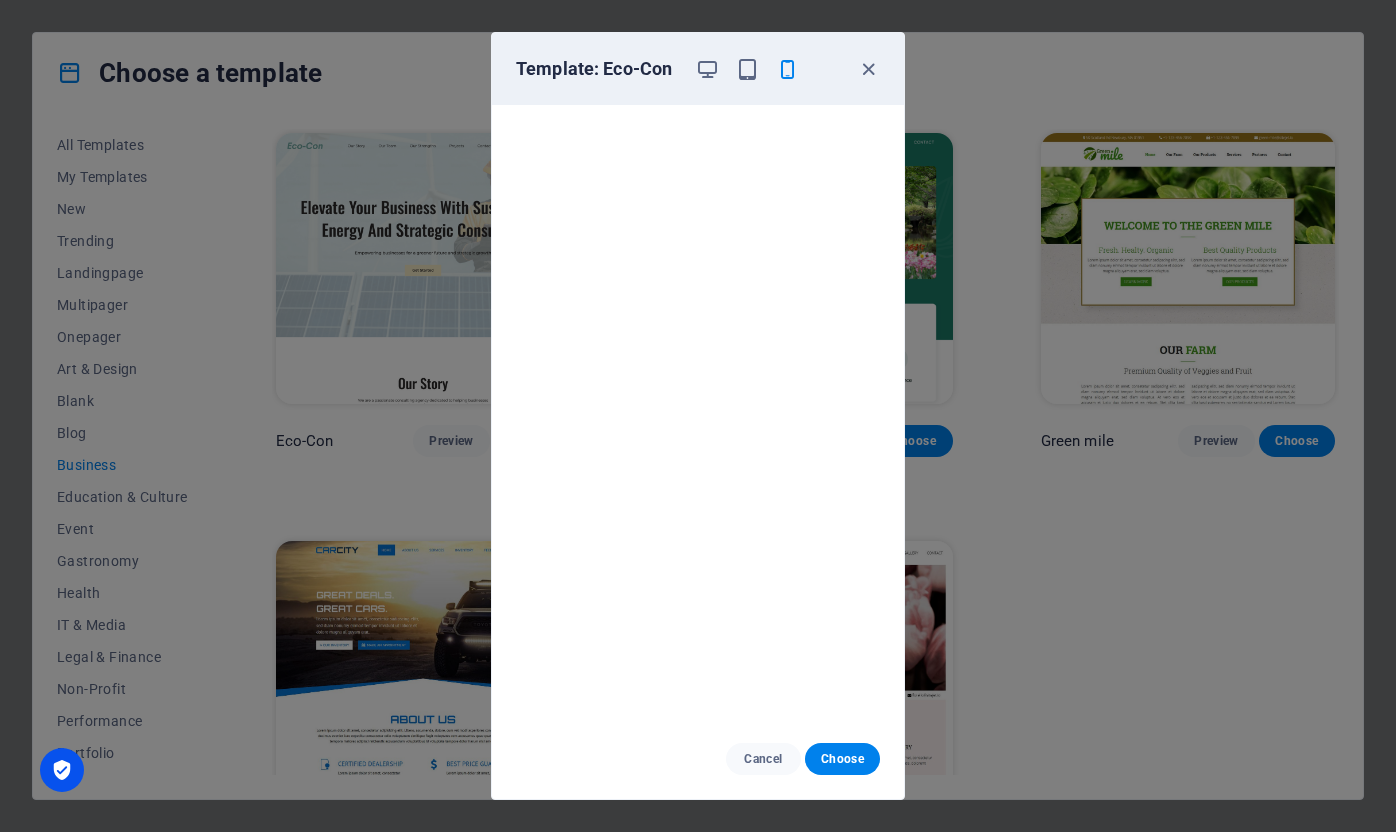 click at bounding box center [868, 69] 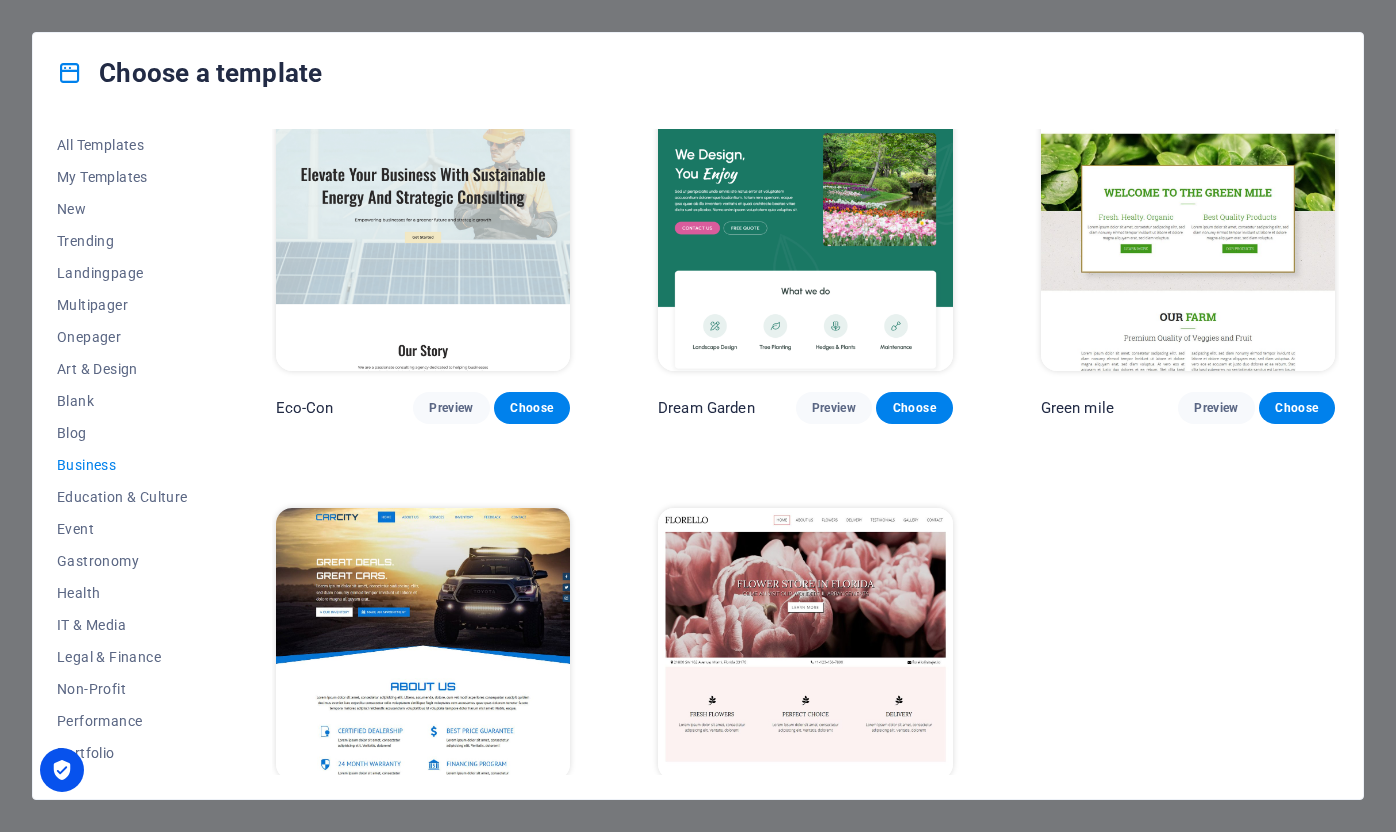 scroll, scrollTop: 86, scrollLeft: 0, axis: vertical 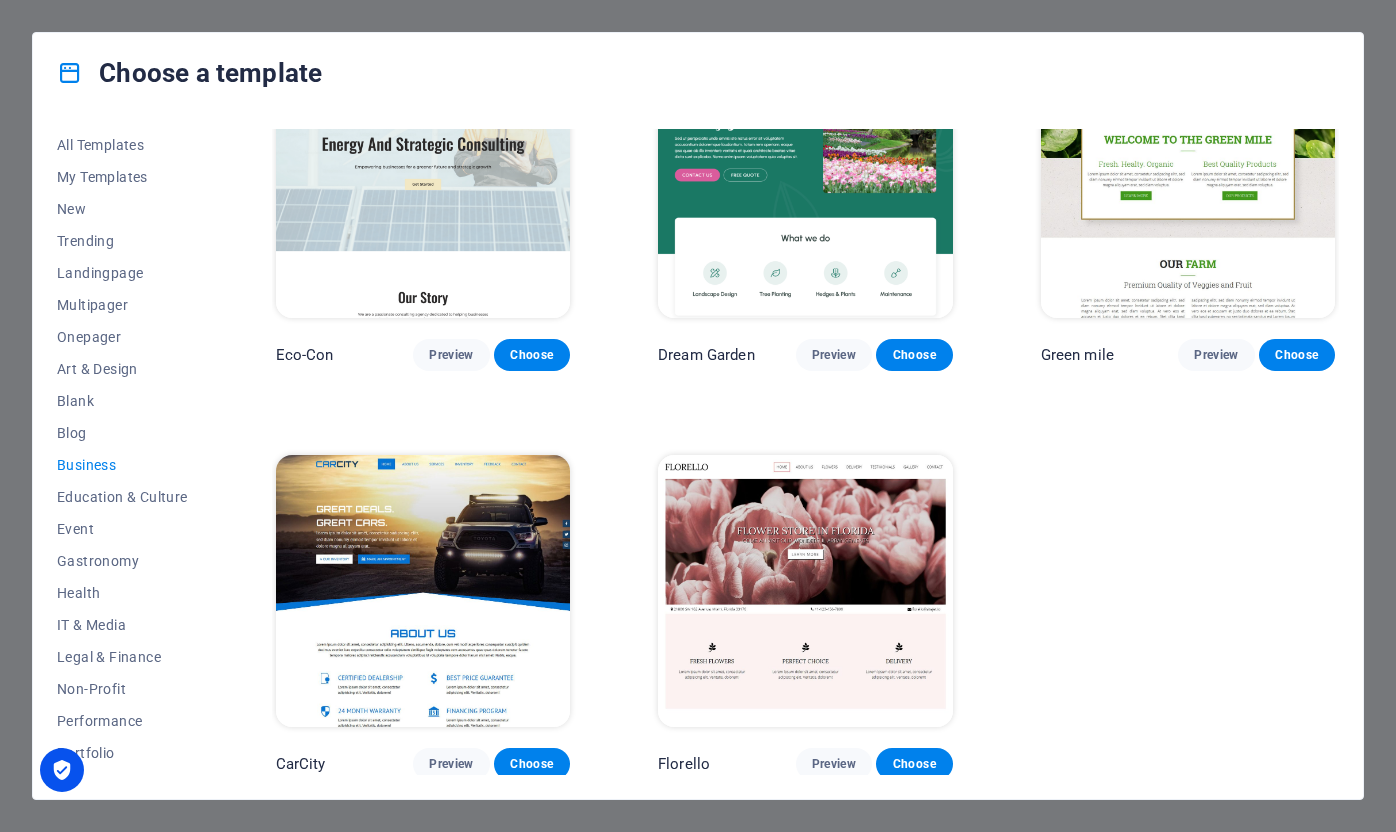 click at bounding box center (805, 182) 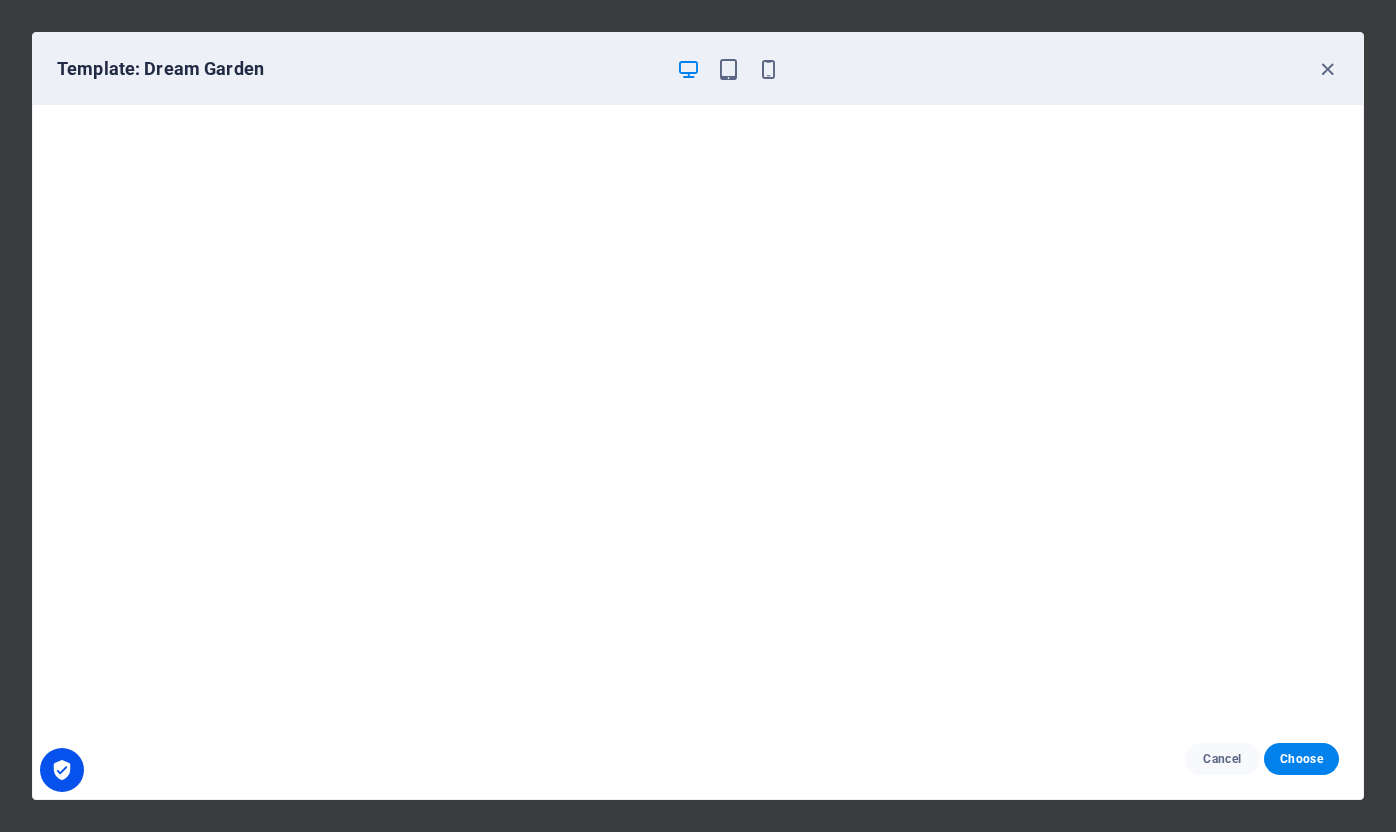 scroll, scrollTop: 5, scrollLeft: 0, axis: vertical 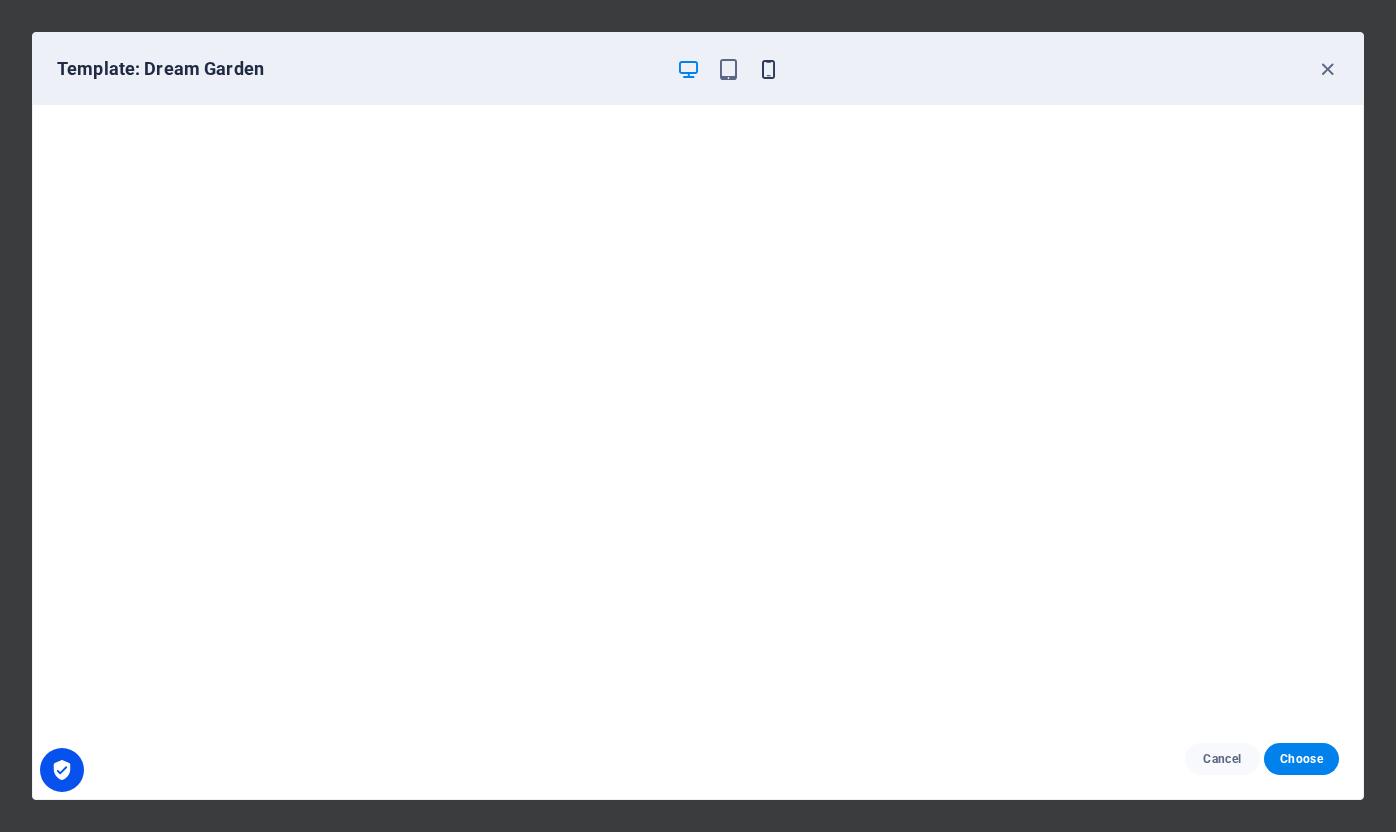 click at bounding box center (768, 69) 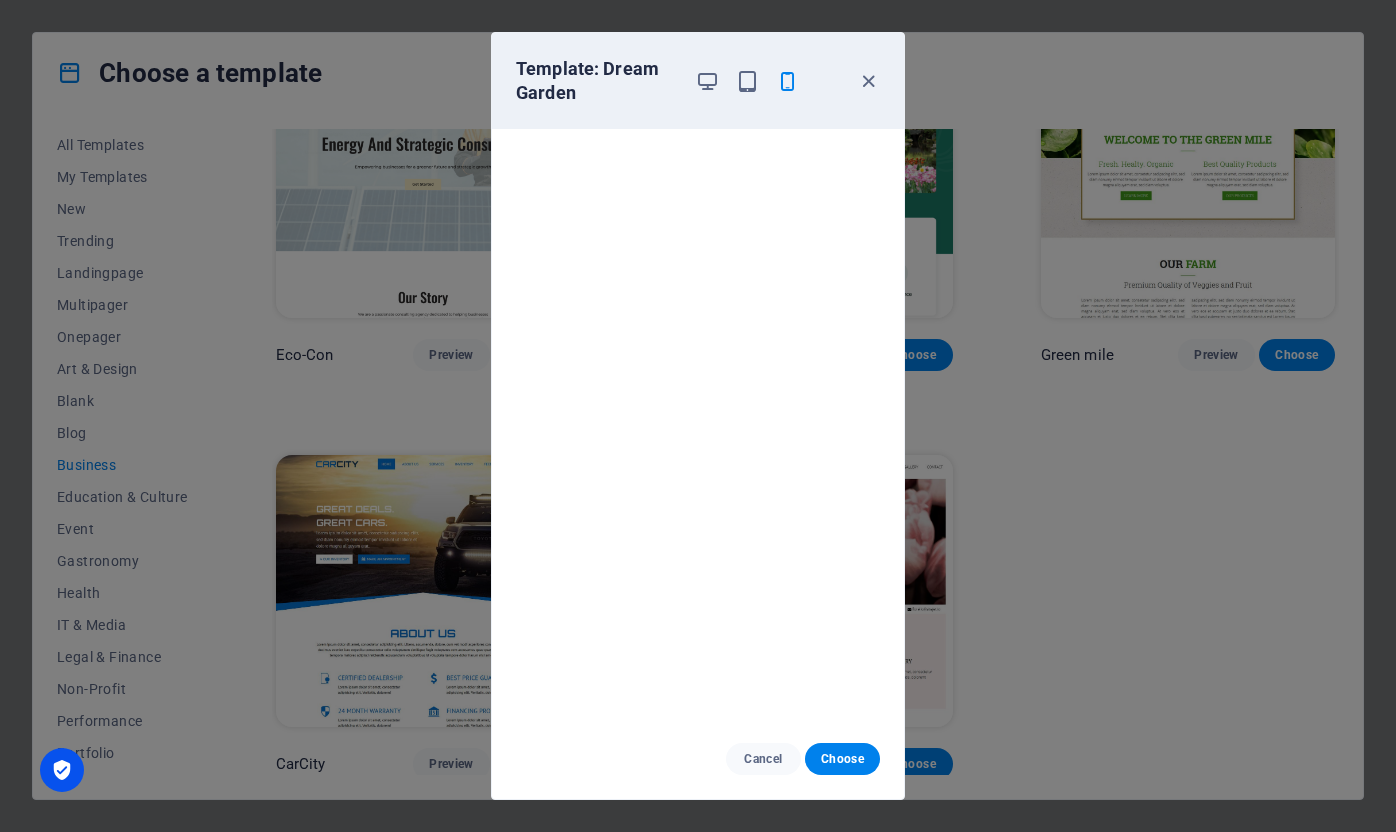 scroll, scrollTop: 0, scrollLeft: 0, axis: both 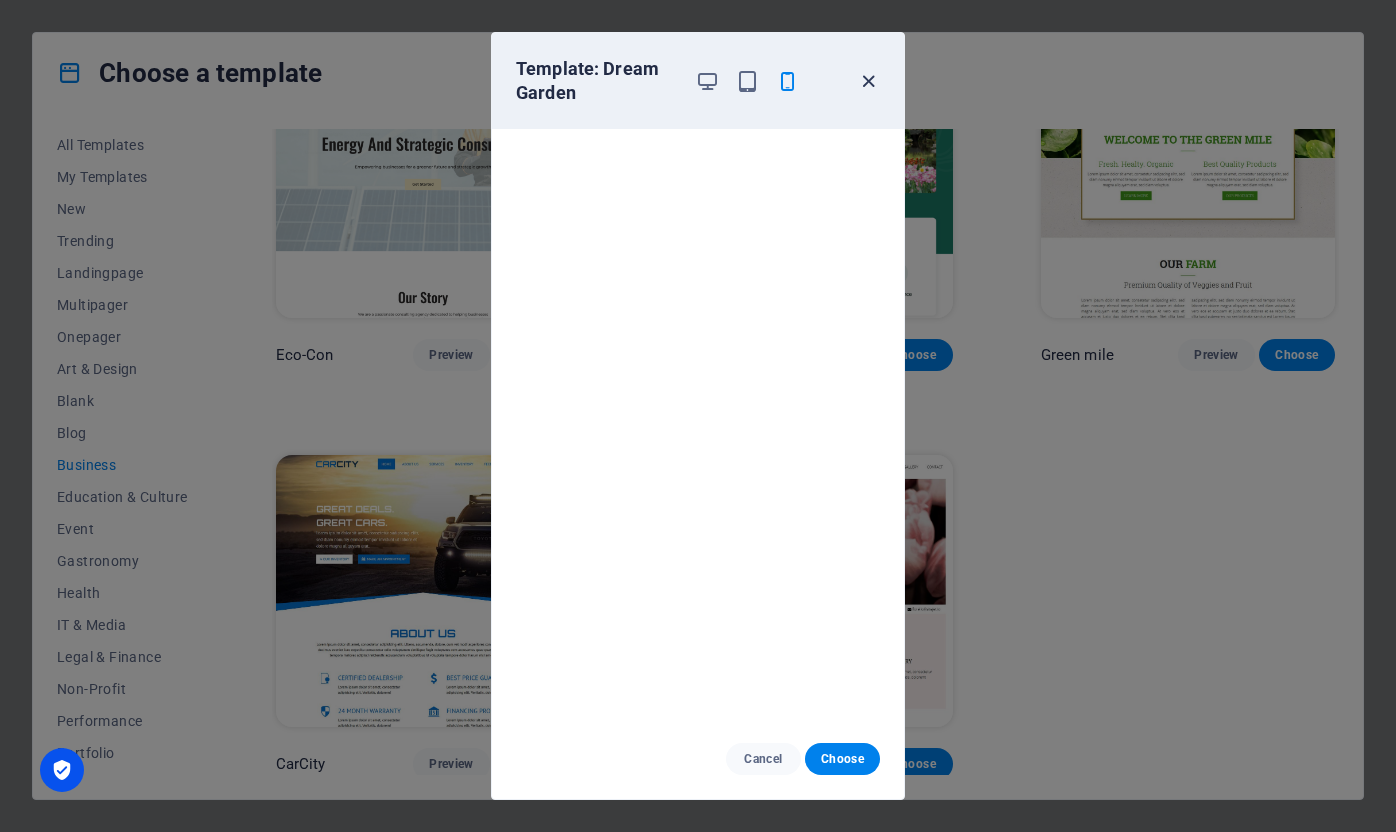 click at bounding box center (868, 81) 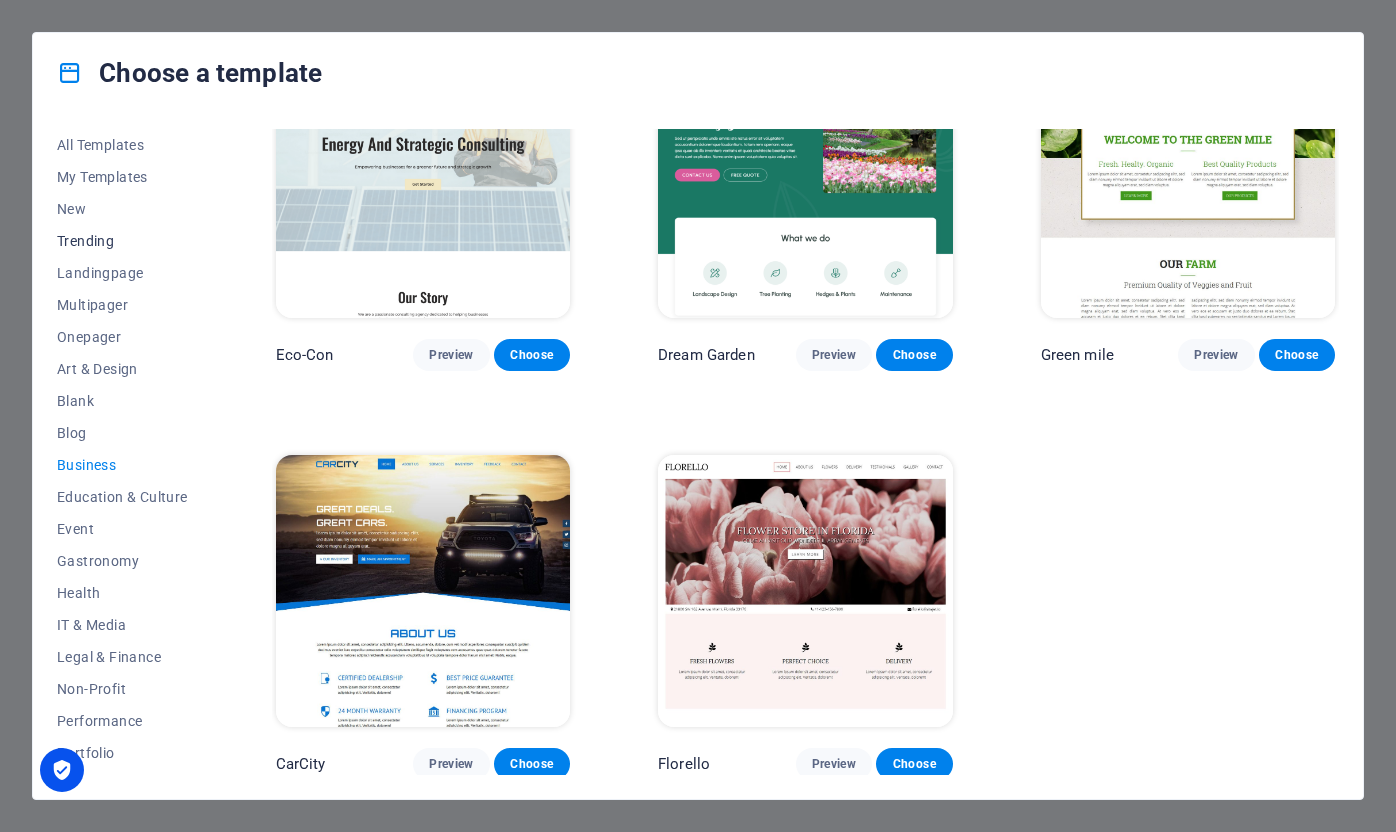 click on "Trending" at bounding box center (122, 241) 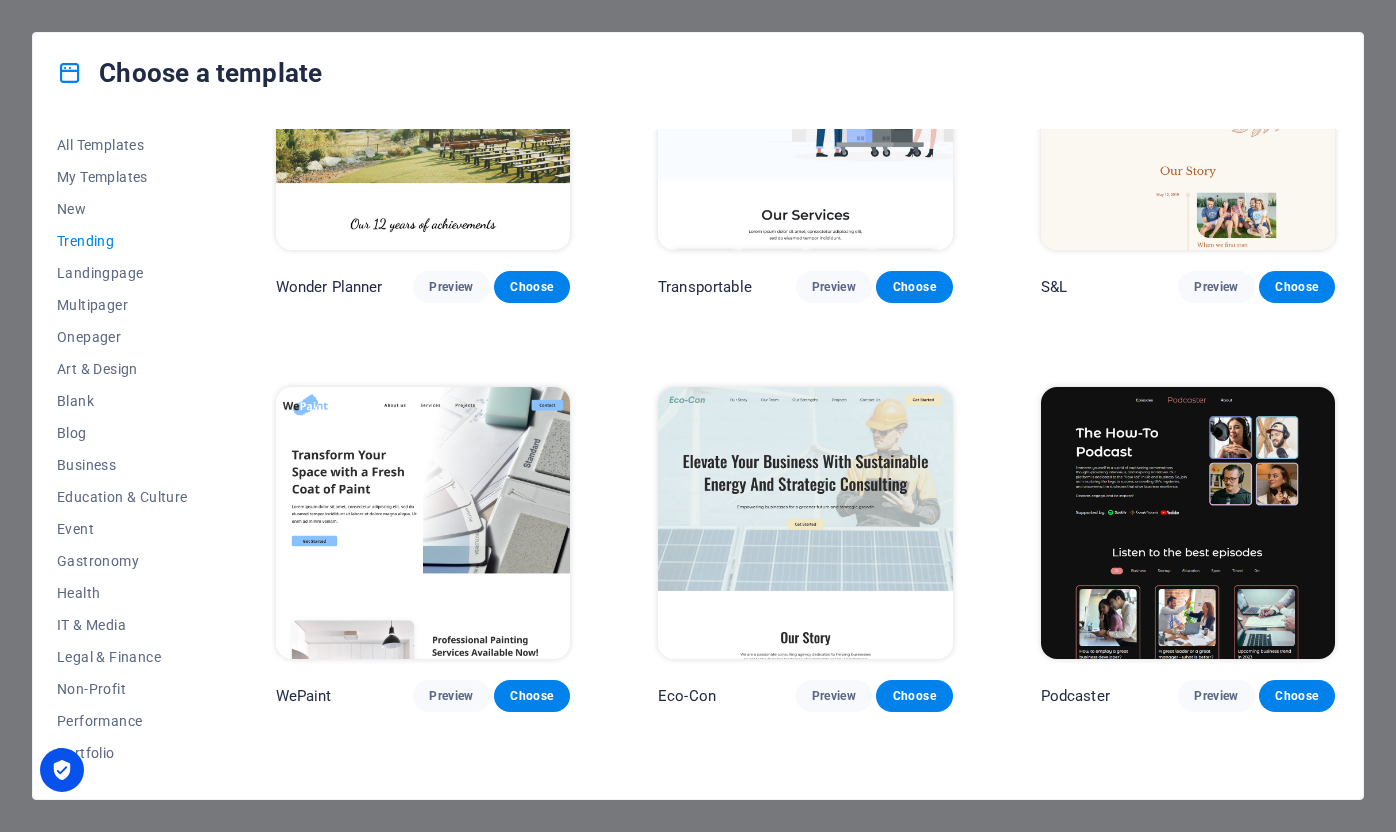 scroll, scrollTop: 184, scrollLeft: 0, axis: vertical 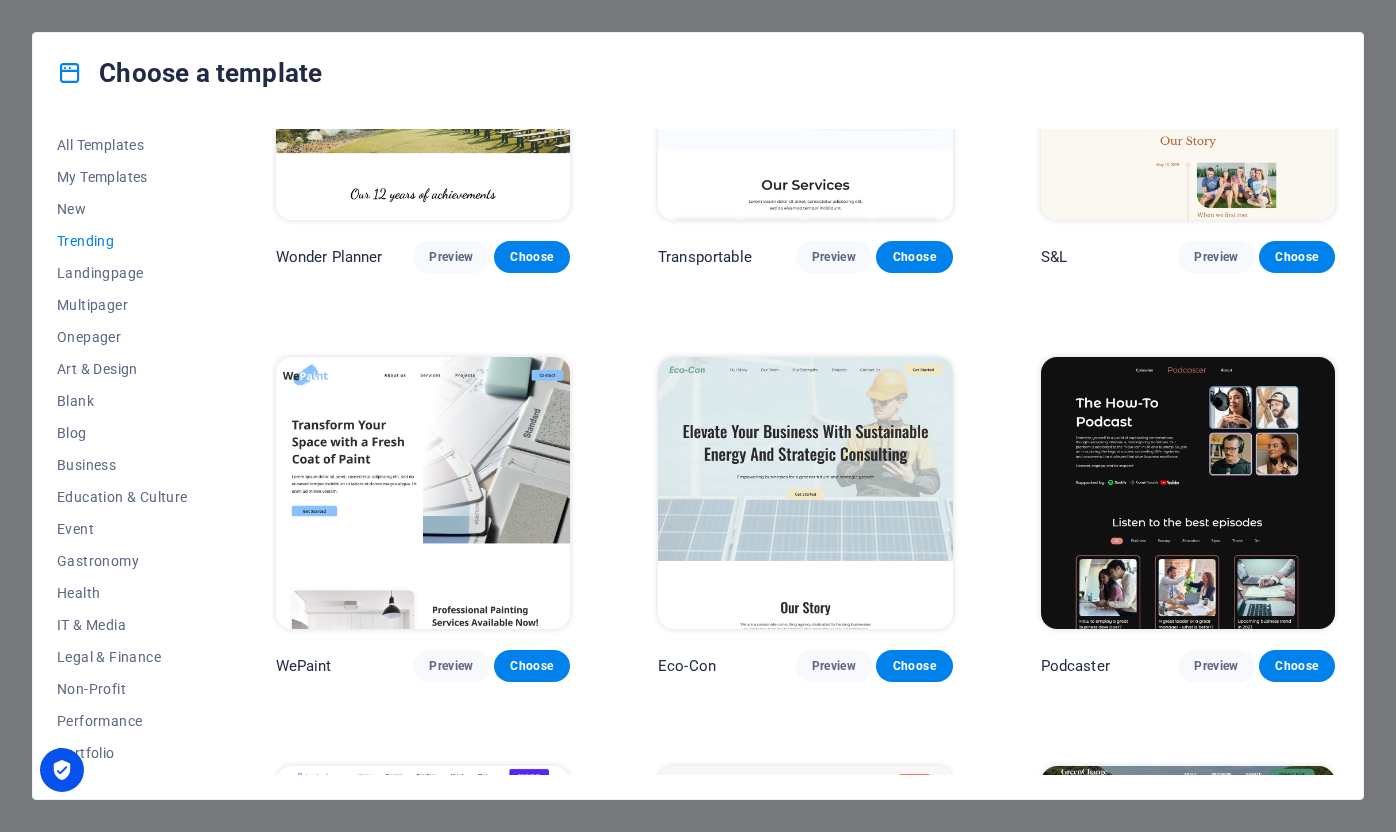 click at bounding box center [423, 492] 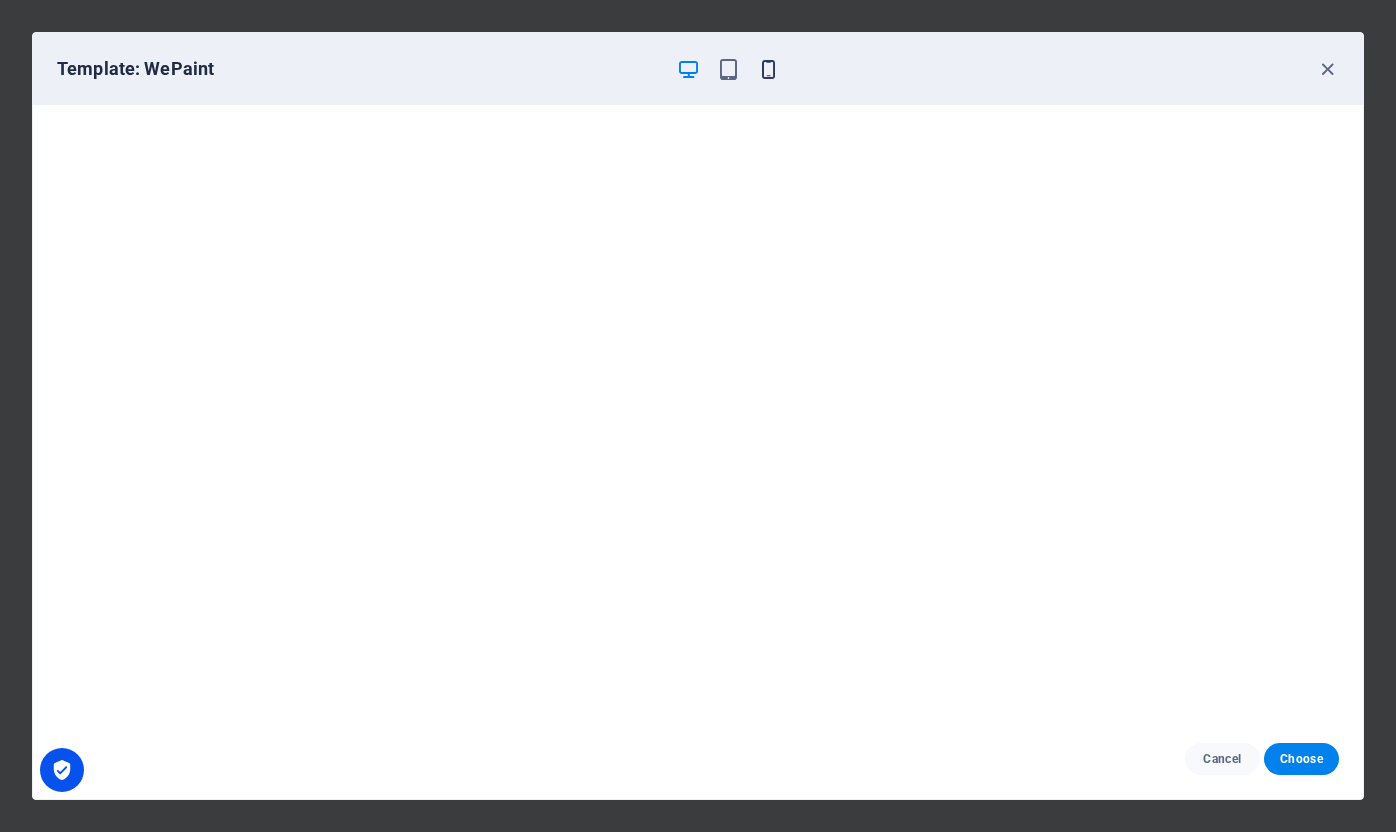 click at bounding box center (768, 69) 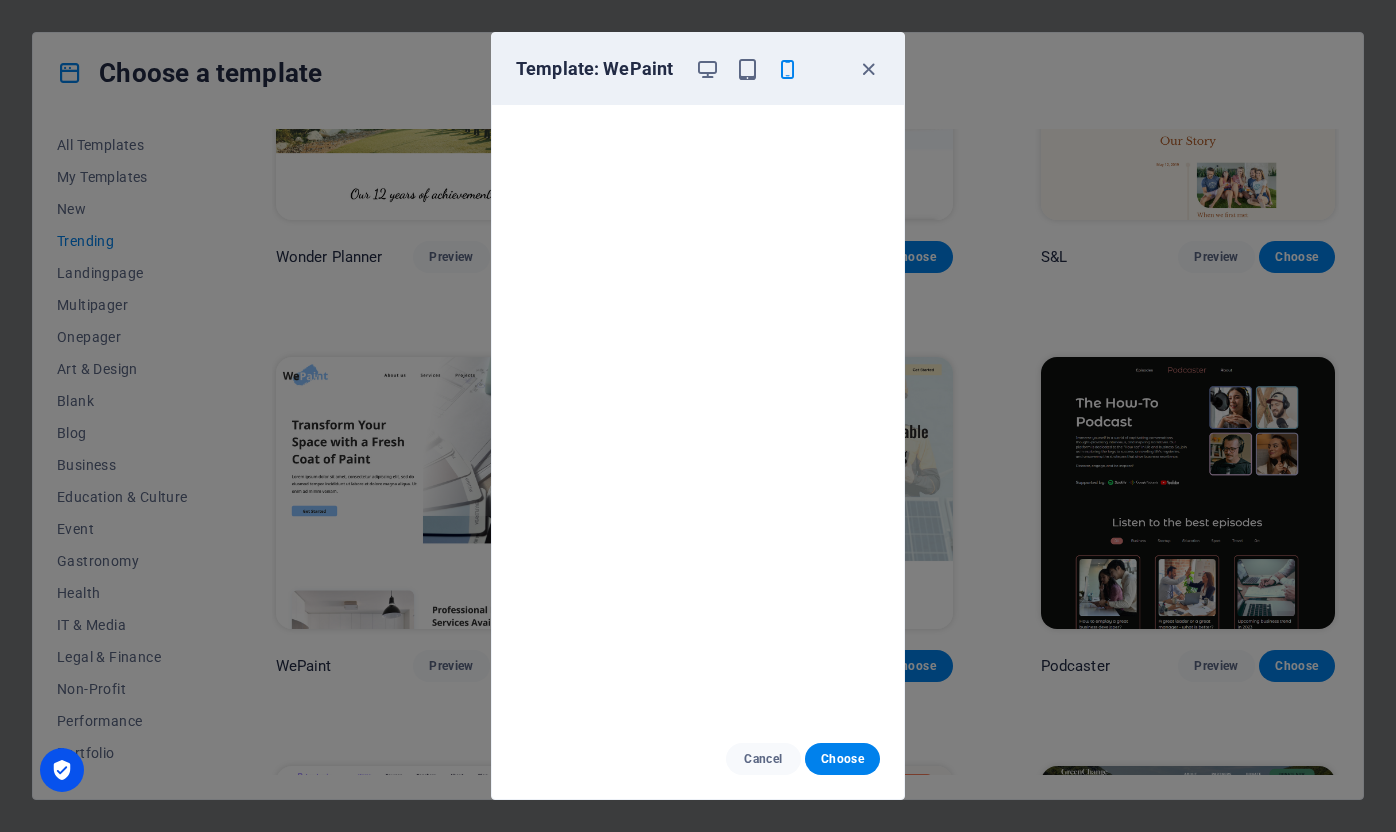 scroll, scrollTop: 5, scrollLeft: 0, axis: vertical 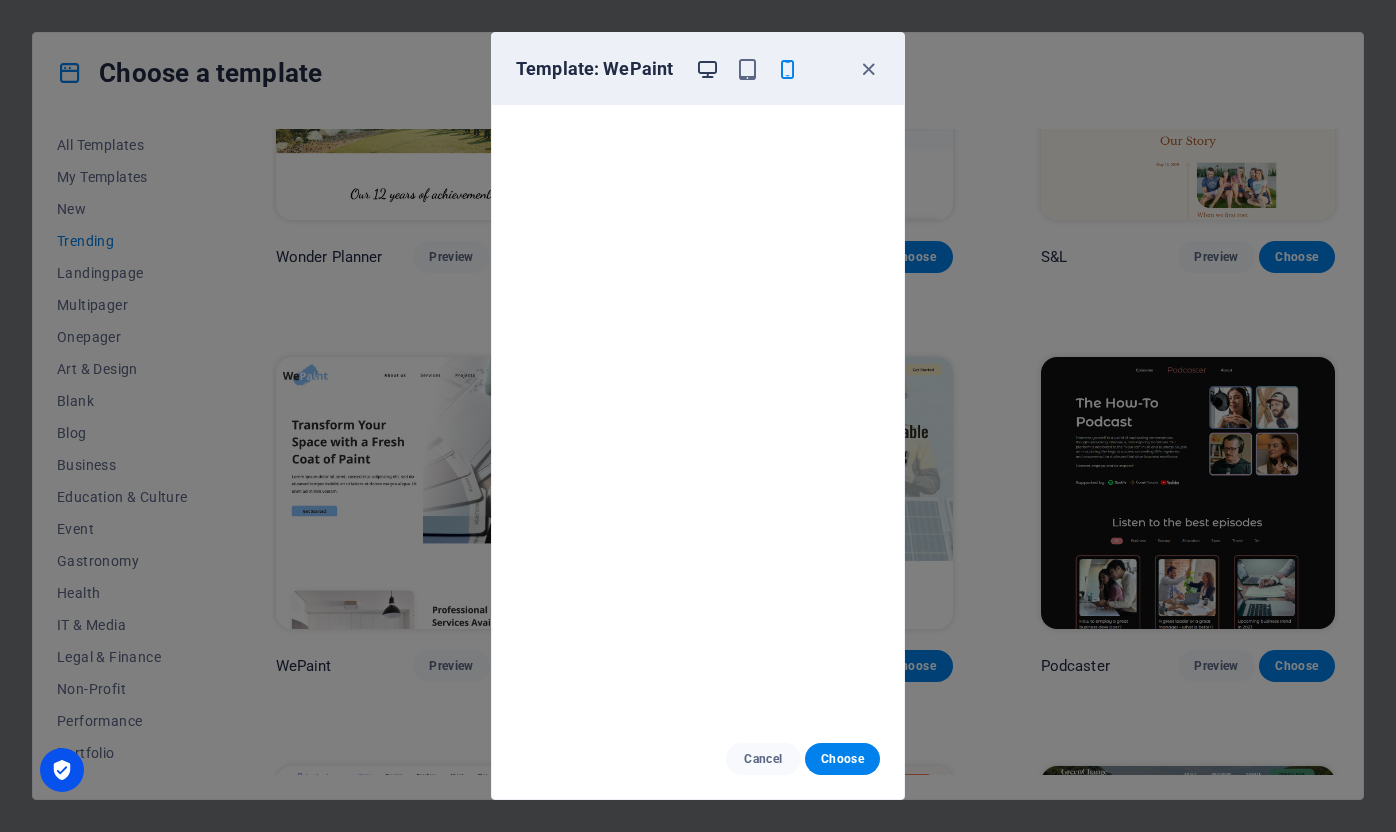 click at bounding box center [707, 69] 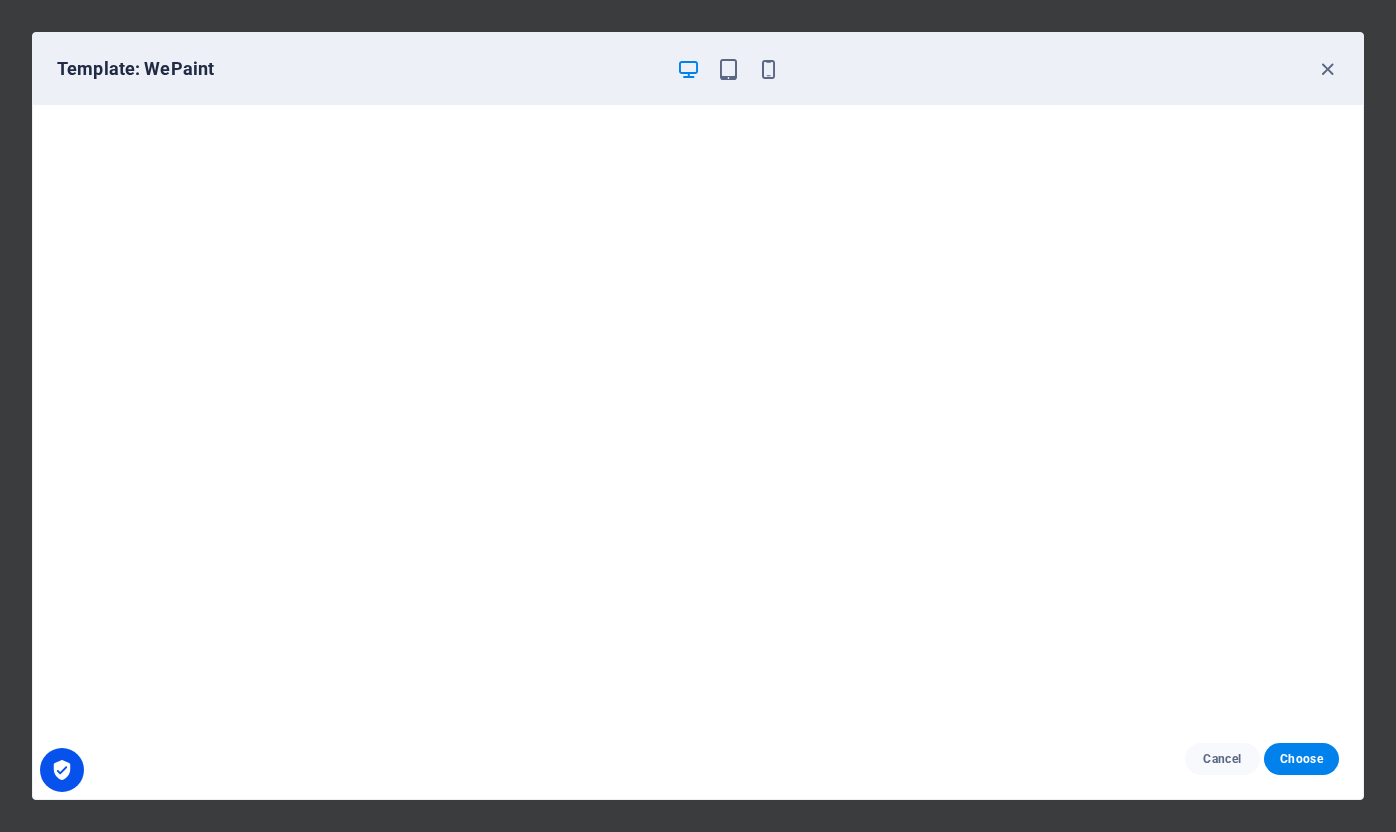 scroll, scrollTop: 5, scrollLeft: 0, axis: vertical 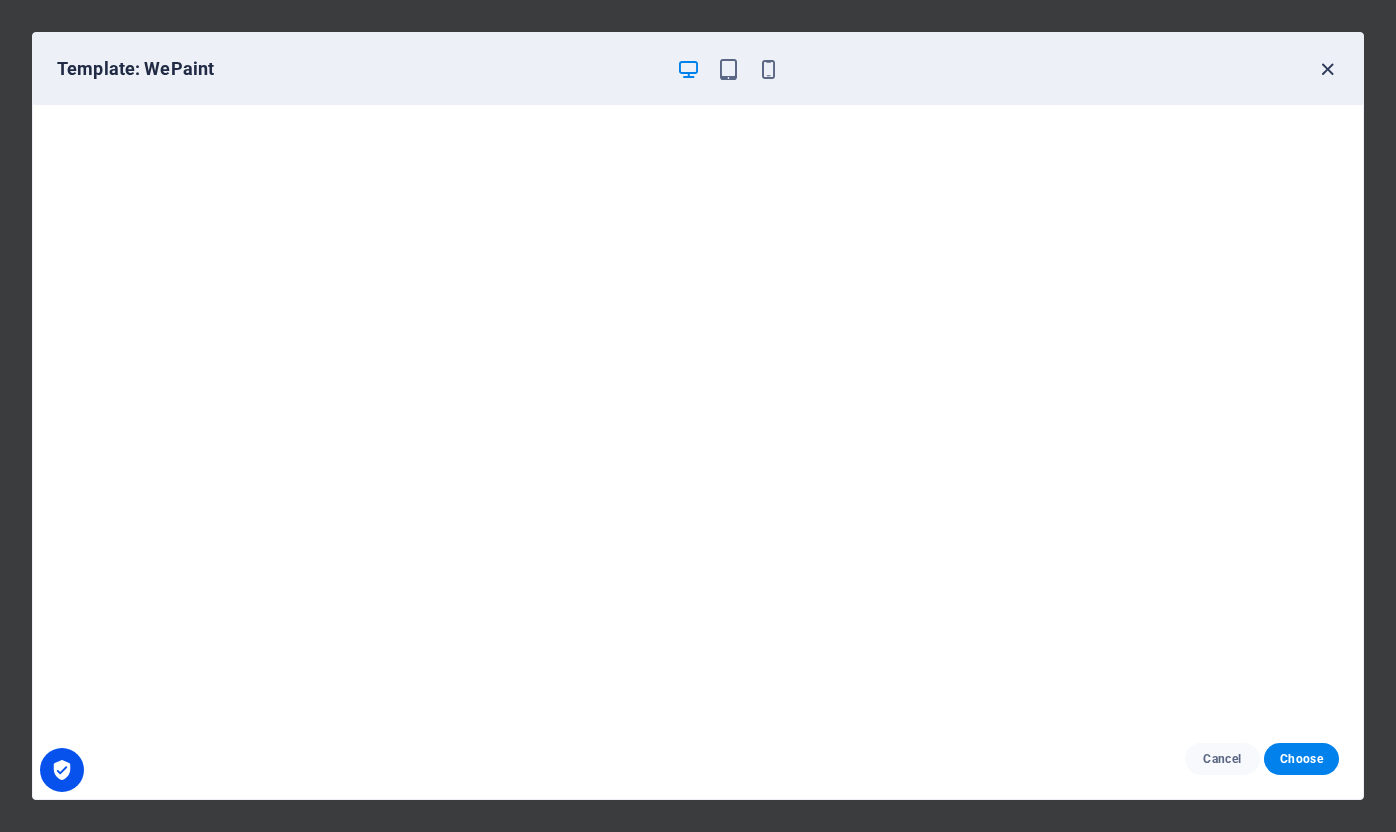click at bounding box center (1327, 69) 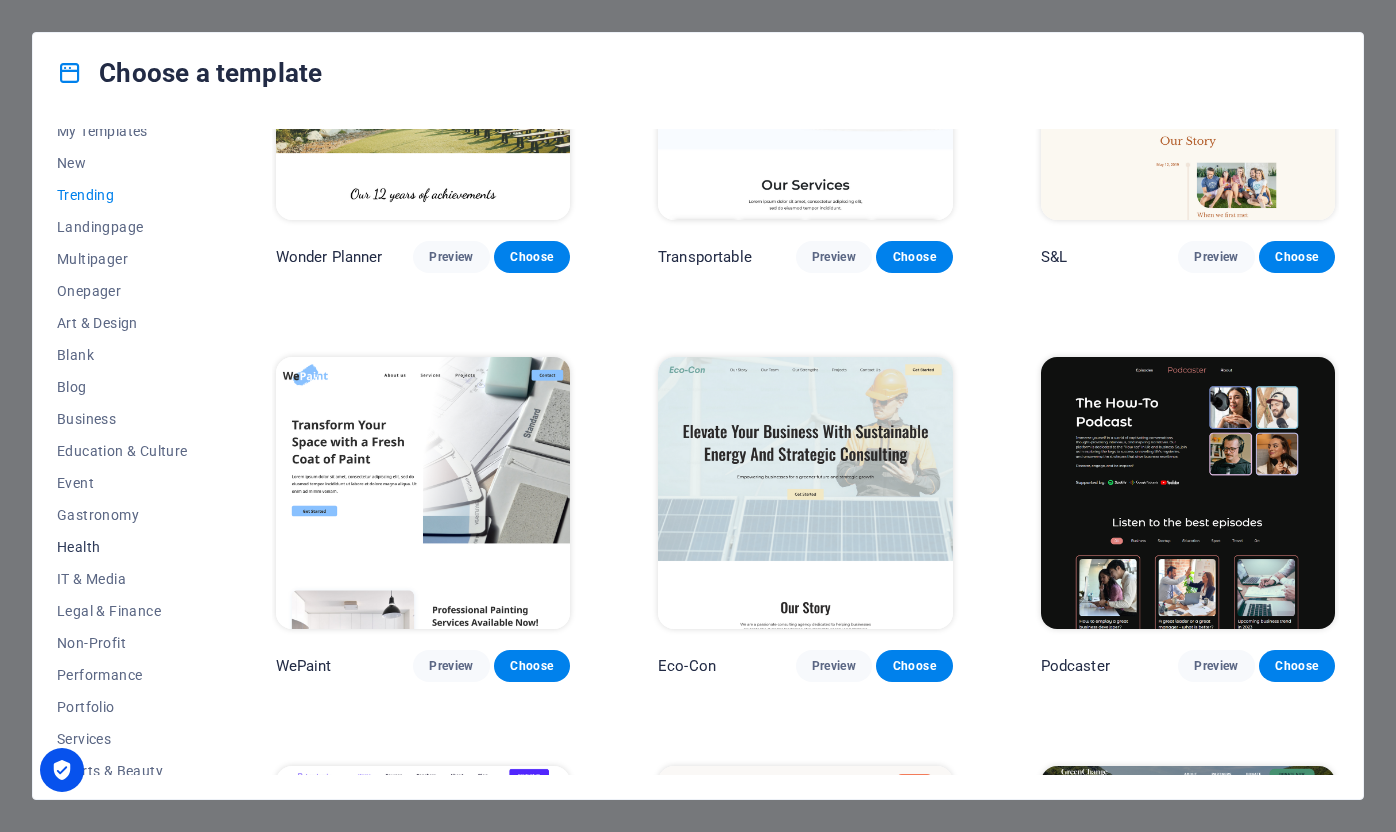 scroll, scrollTop: 154, scrollLeft: 0, axis: vertical 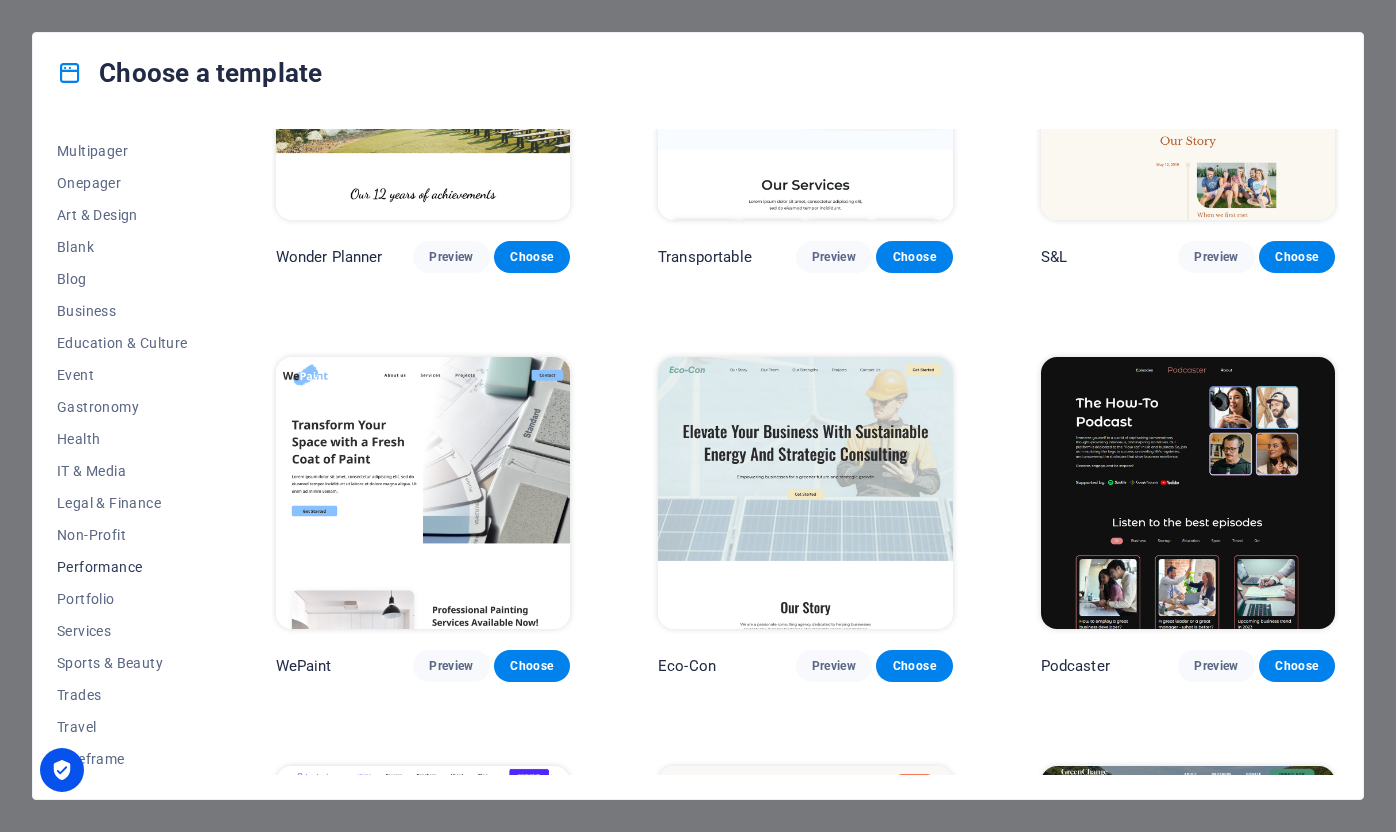 click on "Performance" at bounding box center (122, 567) 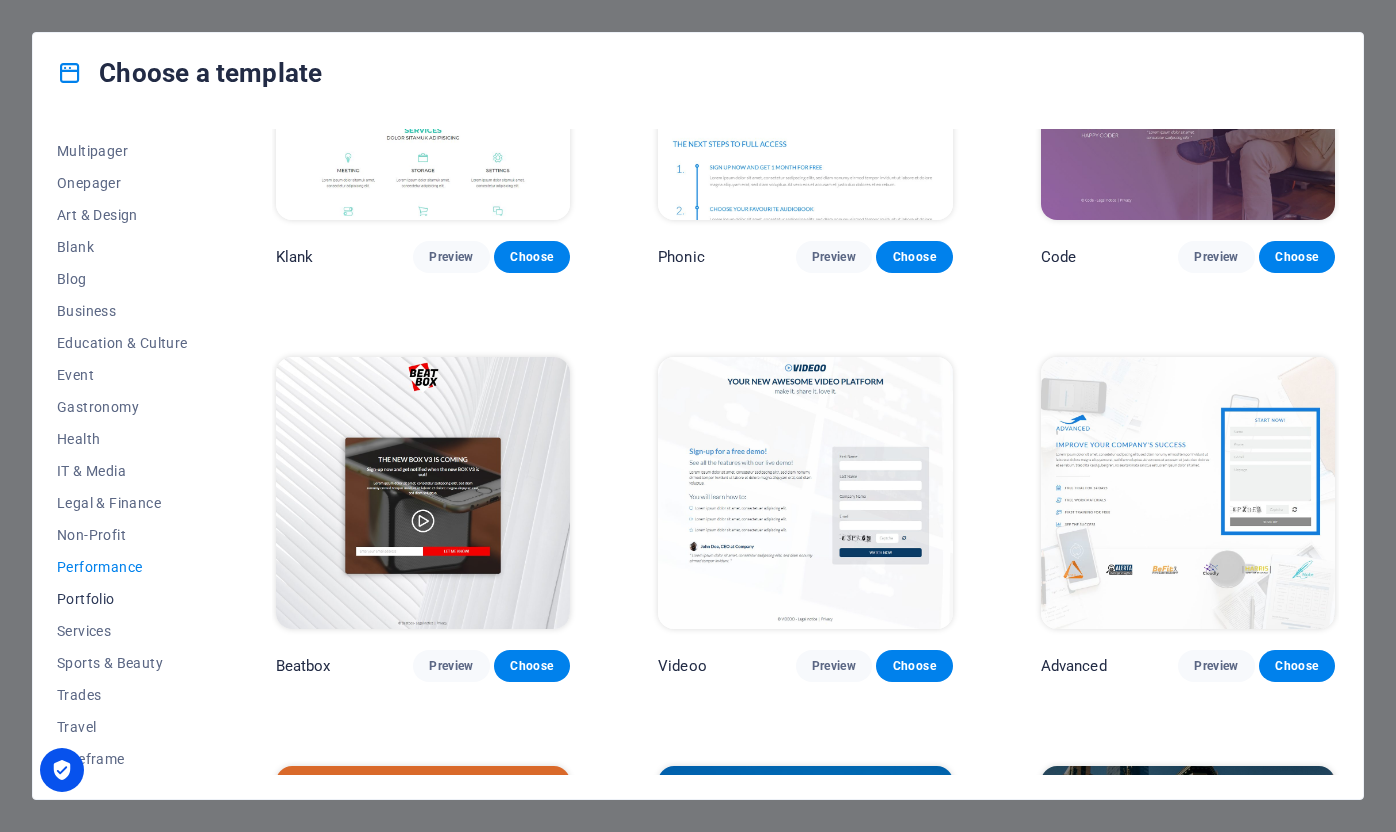click on "Portfolio" at bounding box center [122, 599] 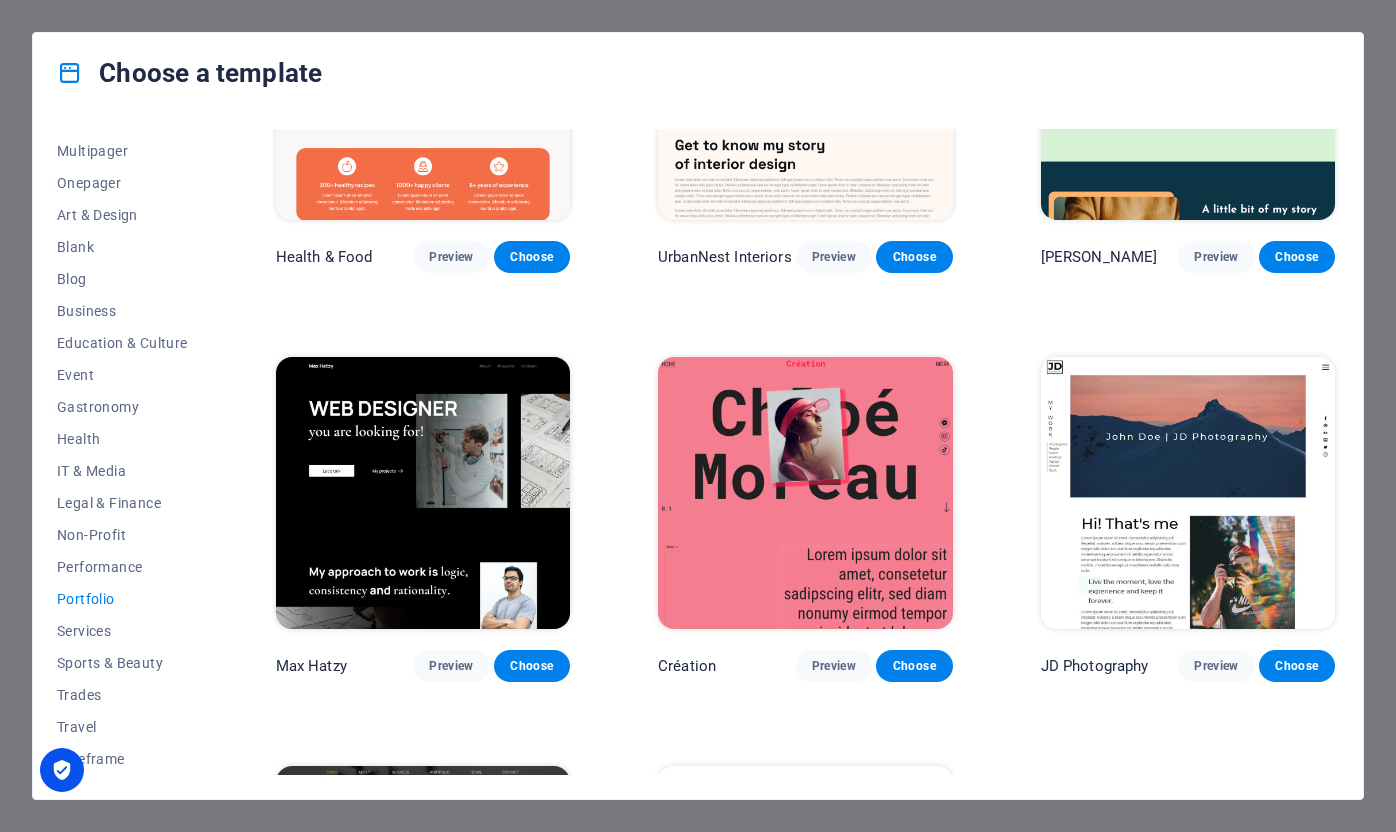 scroll, scrollTop: 0, scrollLeft: 0, axis: both 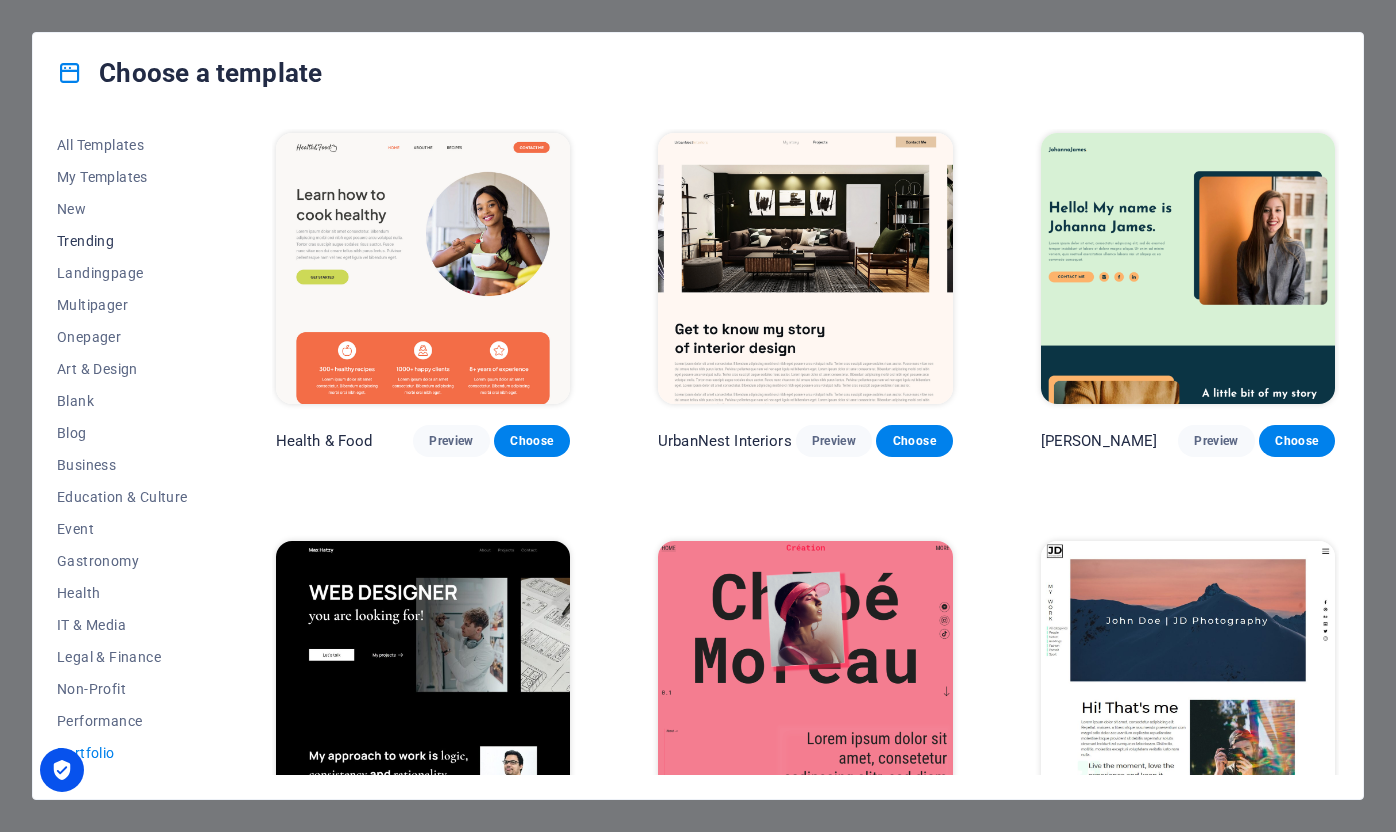 click on "Trending" at bounding box center (122, 241) 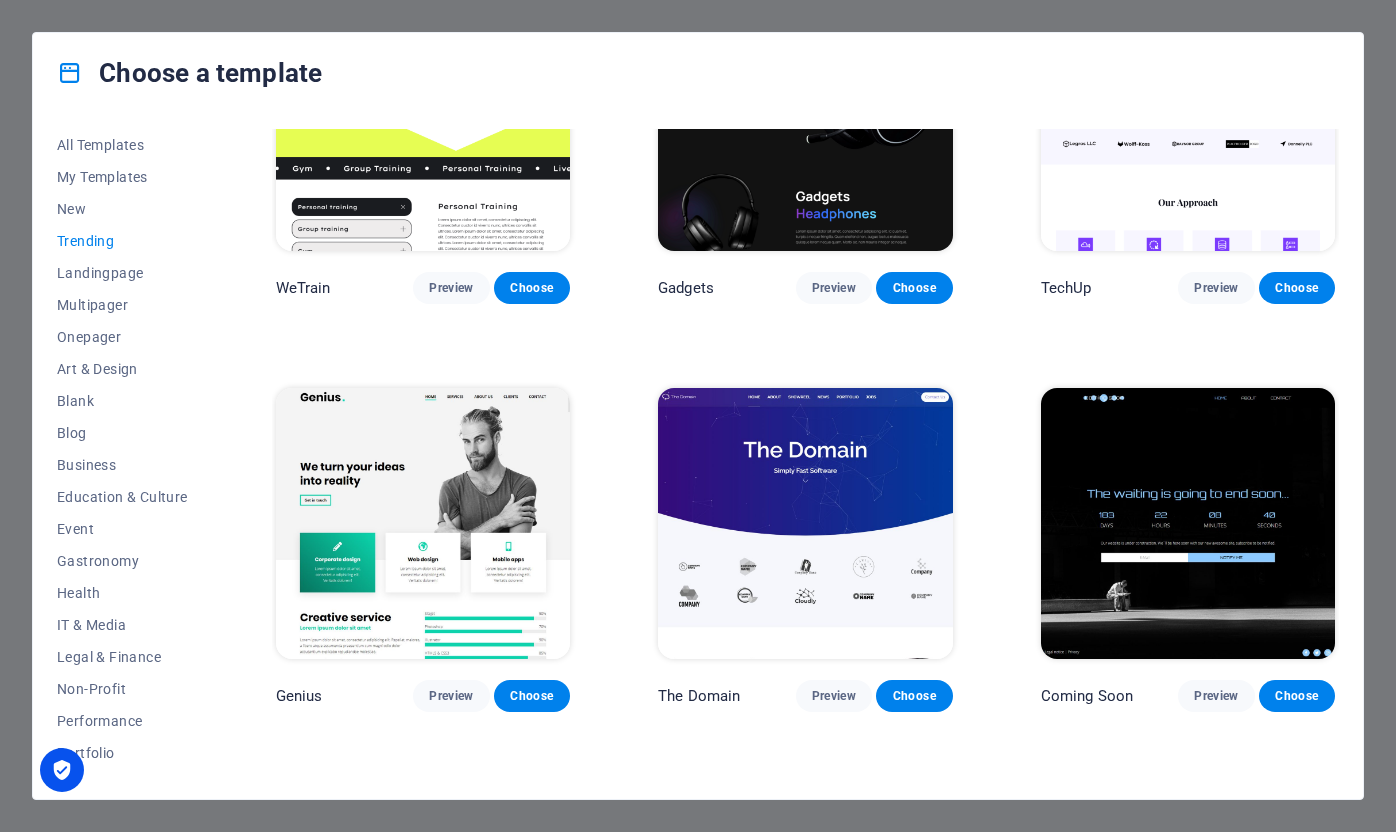 scroll, scrollTop: 1413, scrollLeft: 0, axis: vertical 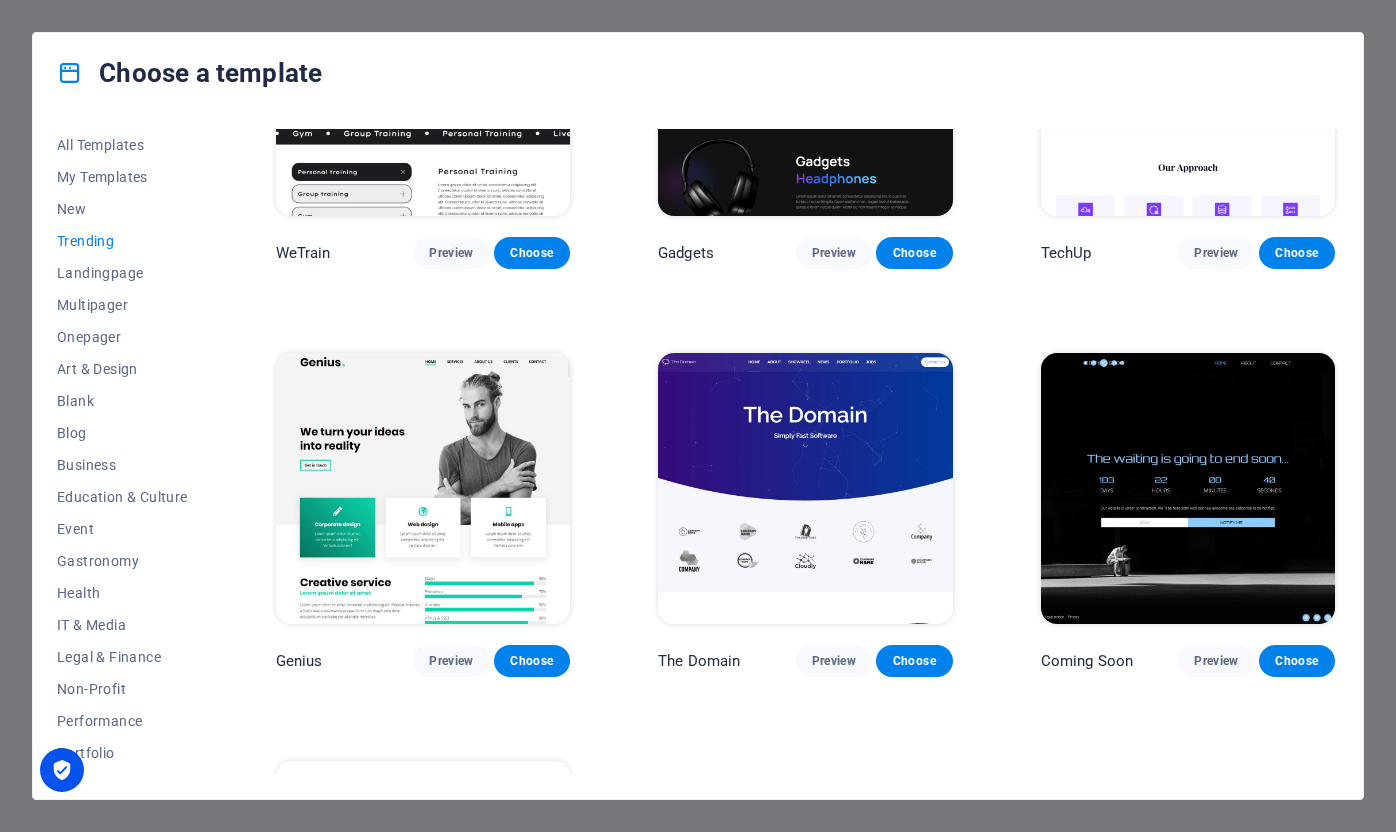 click at bounding box center (423, 488) 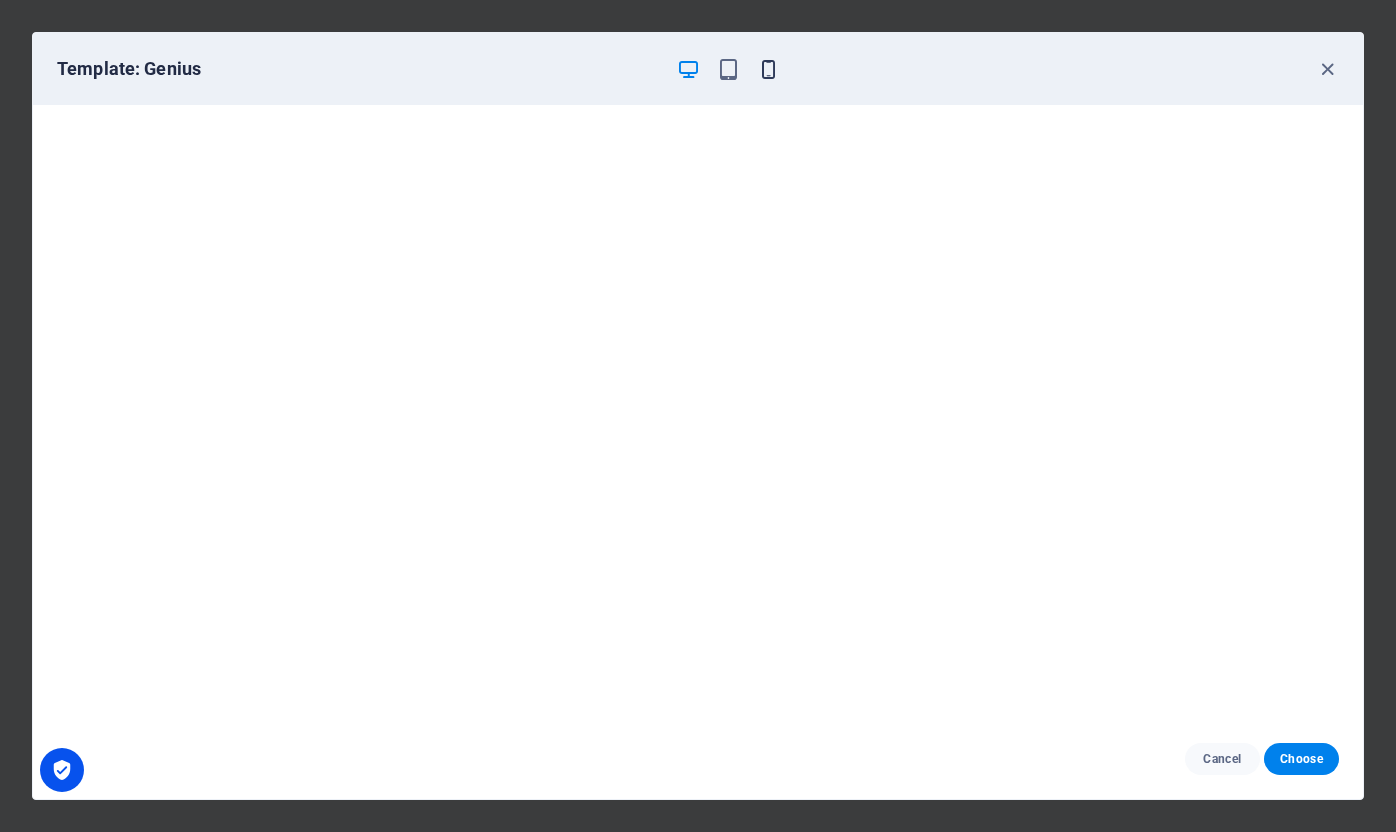 click at bounding box center (768, 69) 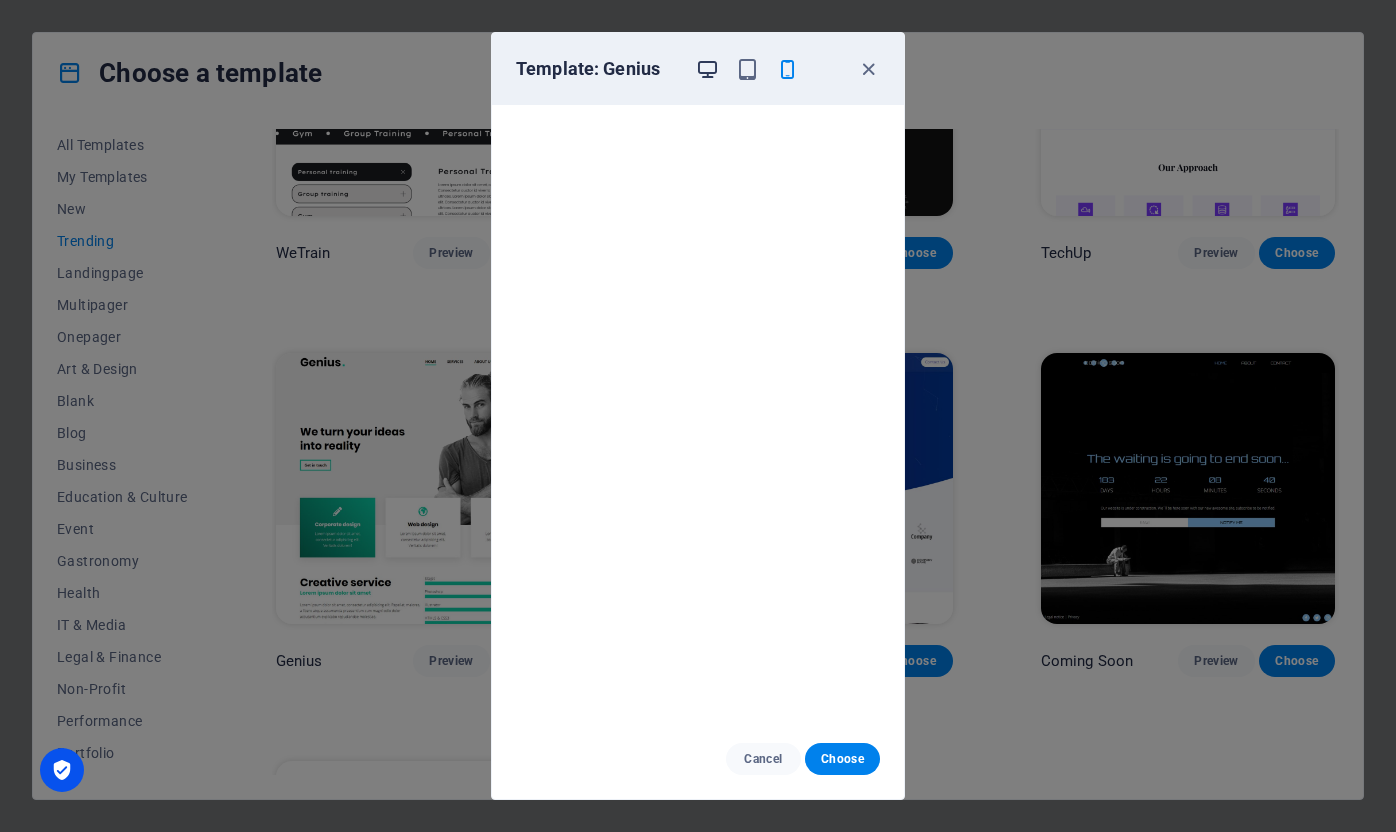 click at bounding box center (707, 69) 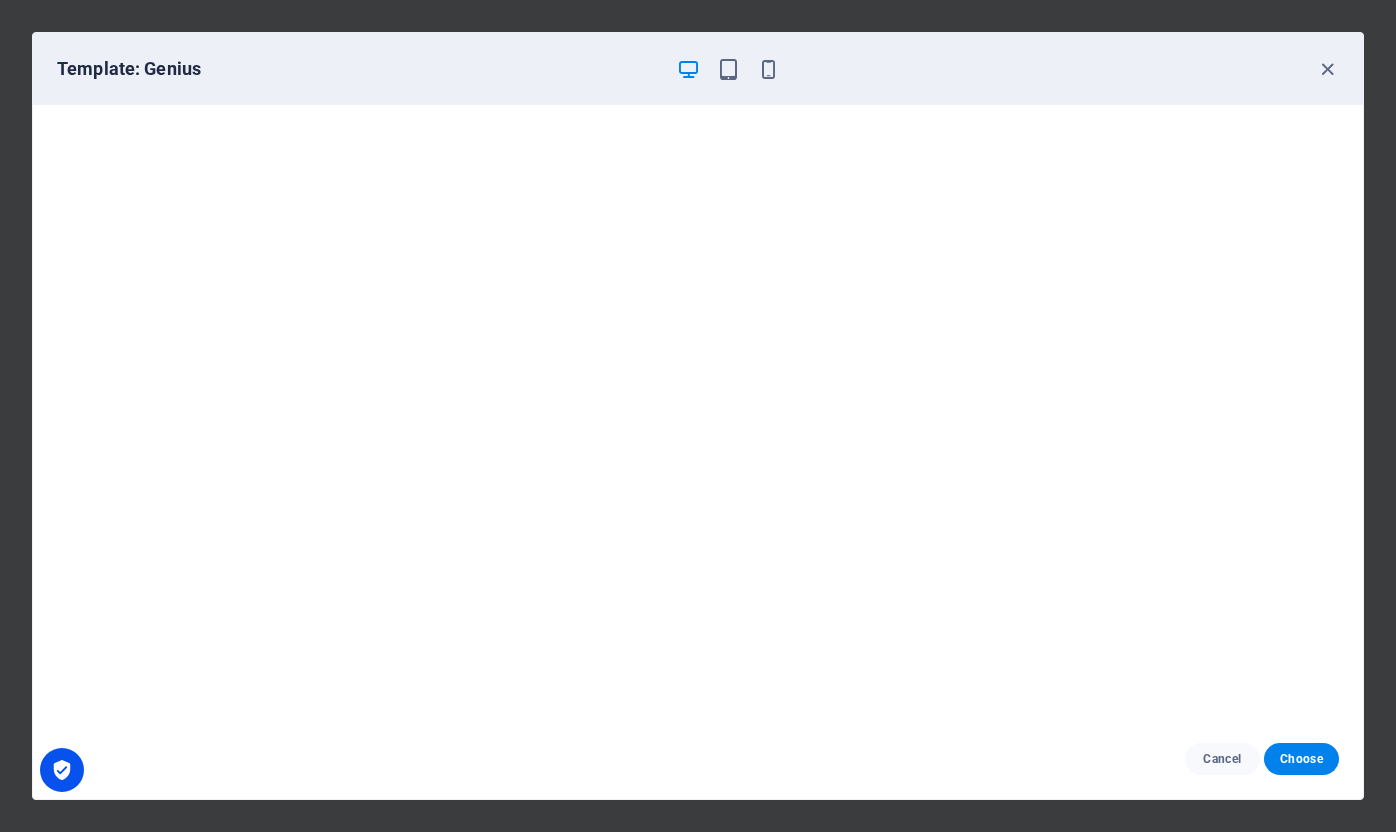 scroll, scrollTop: 0, scrollLeft: 0, axis: both 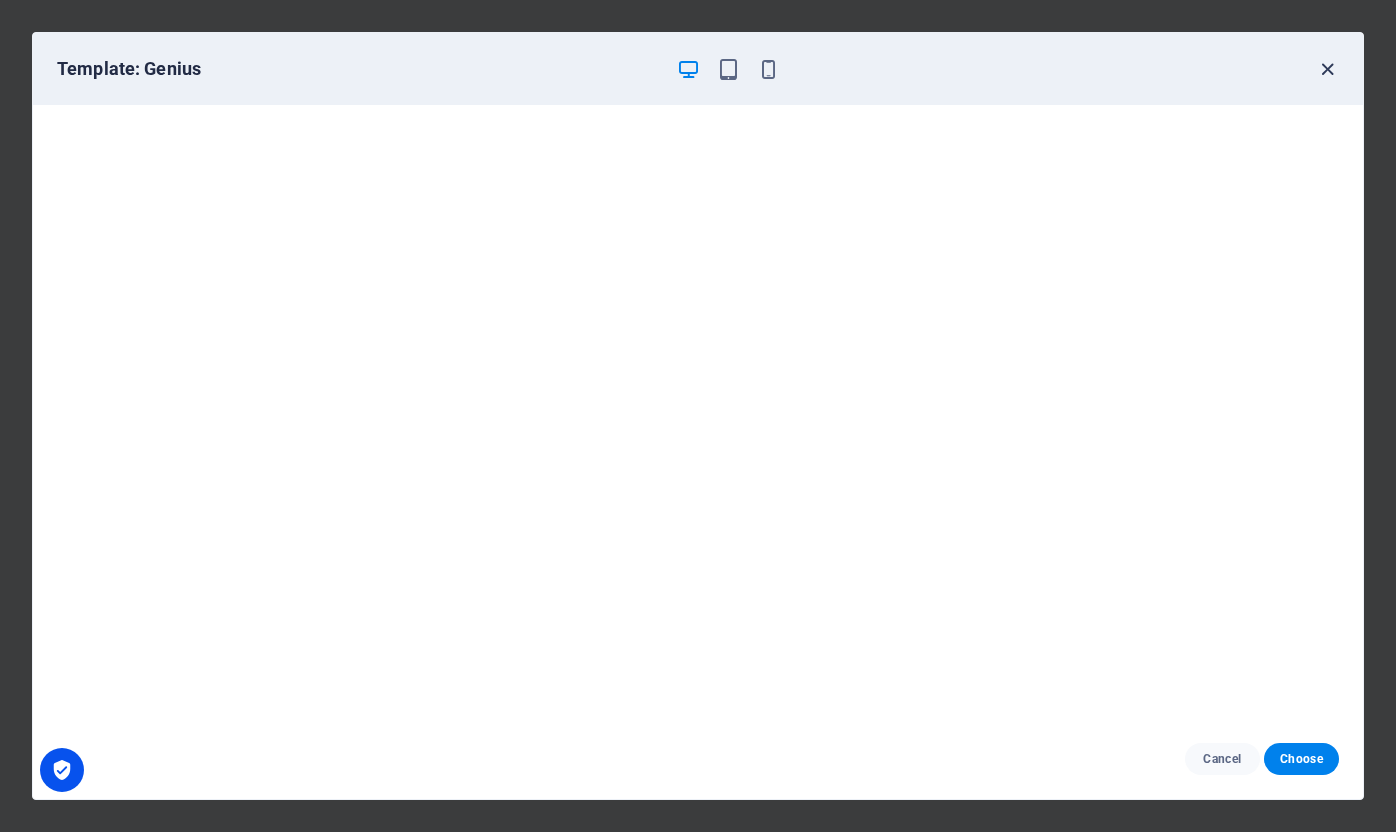 click at bounding box center [1327, 69] 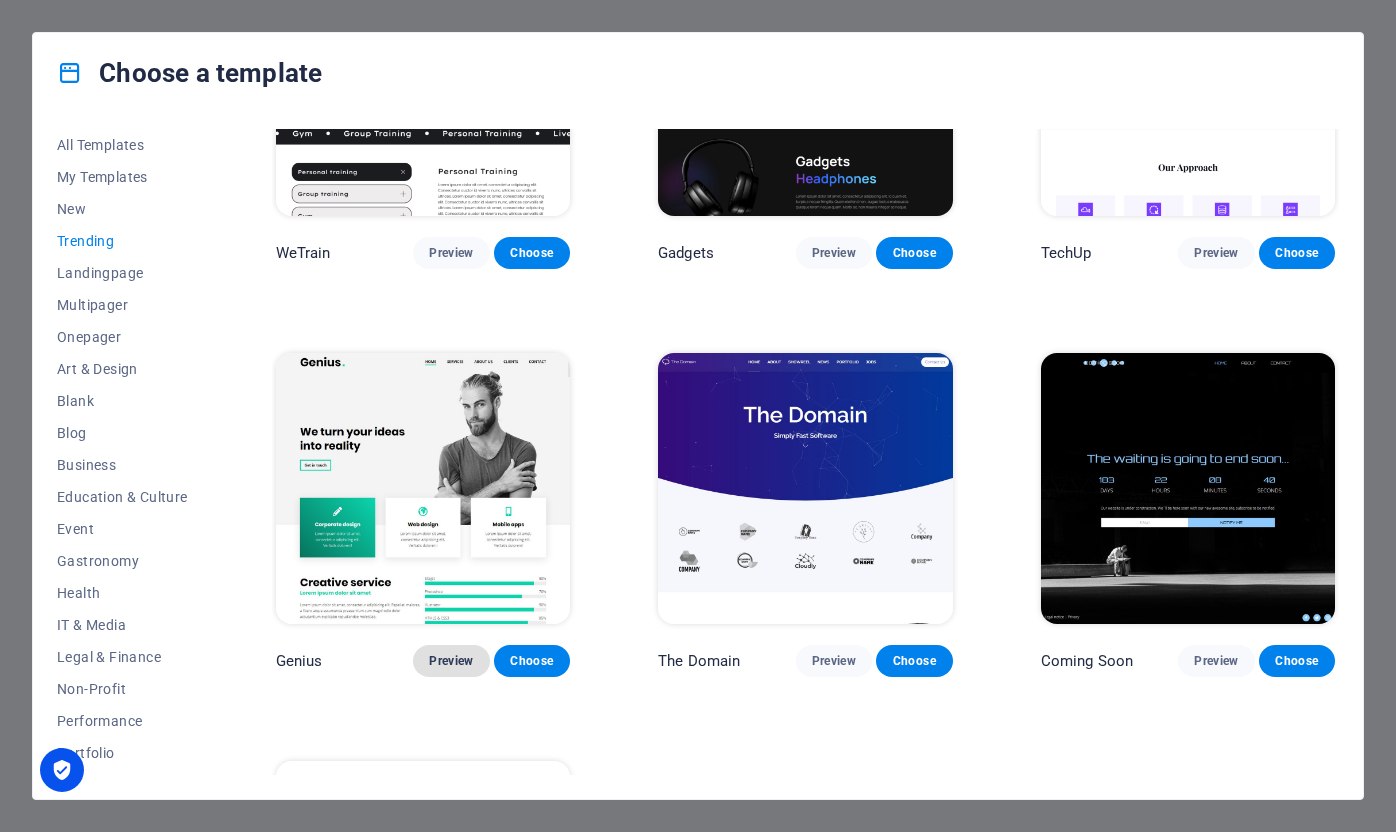 click on "Preview" at bounding box center (451, 661) 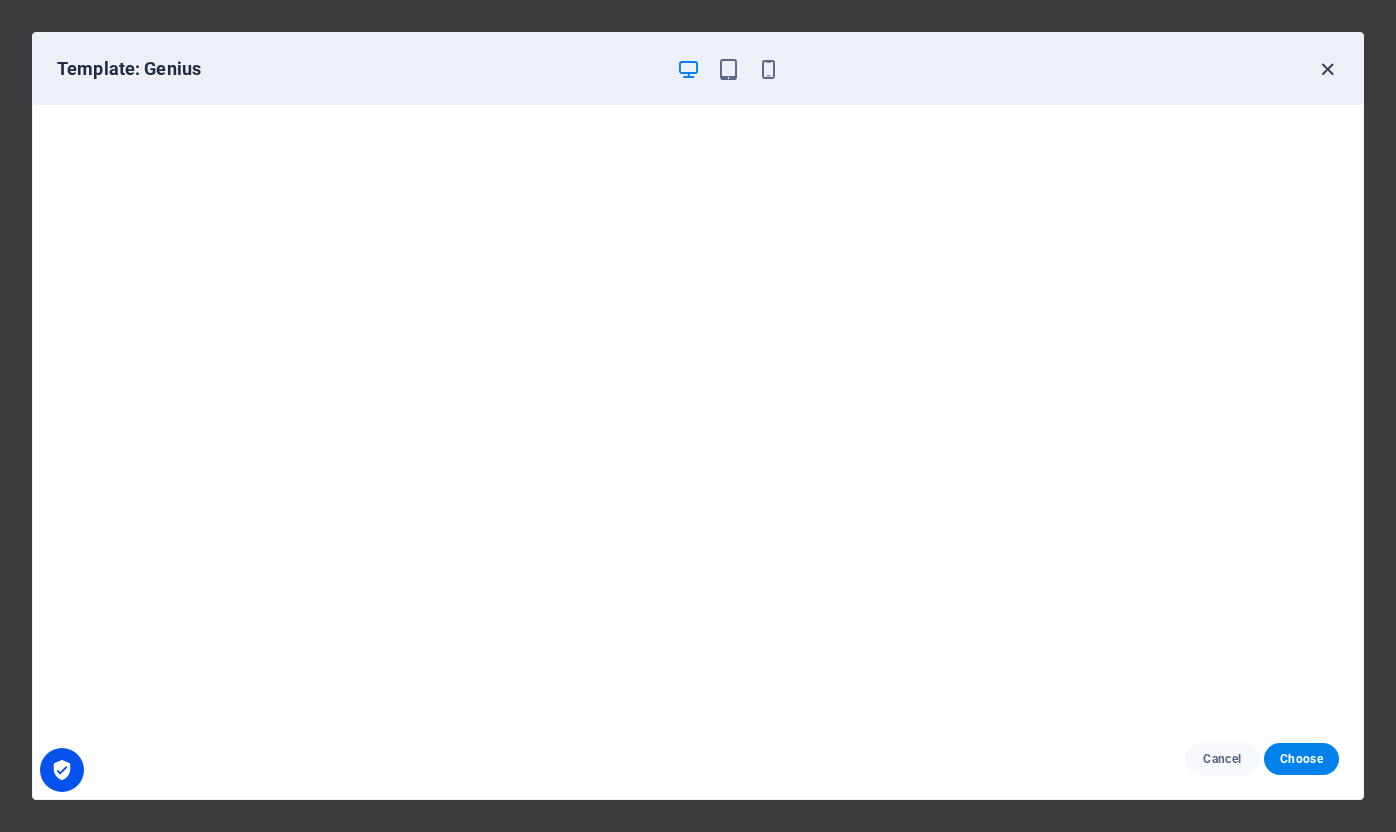 click at bounding box center (1327, 69) 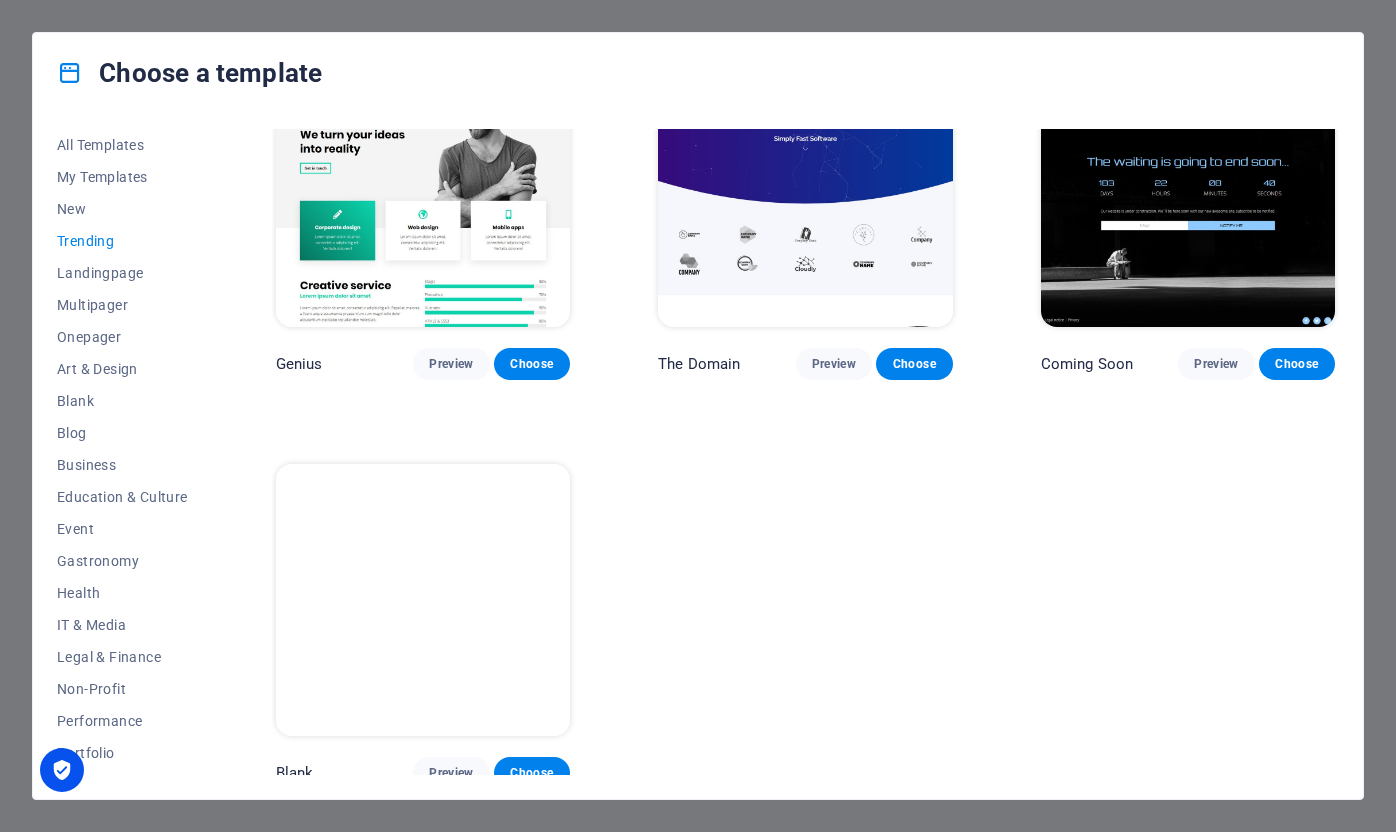 scroll, scrollTop: 1562, scrollLeft: 0, axis: vertical 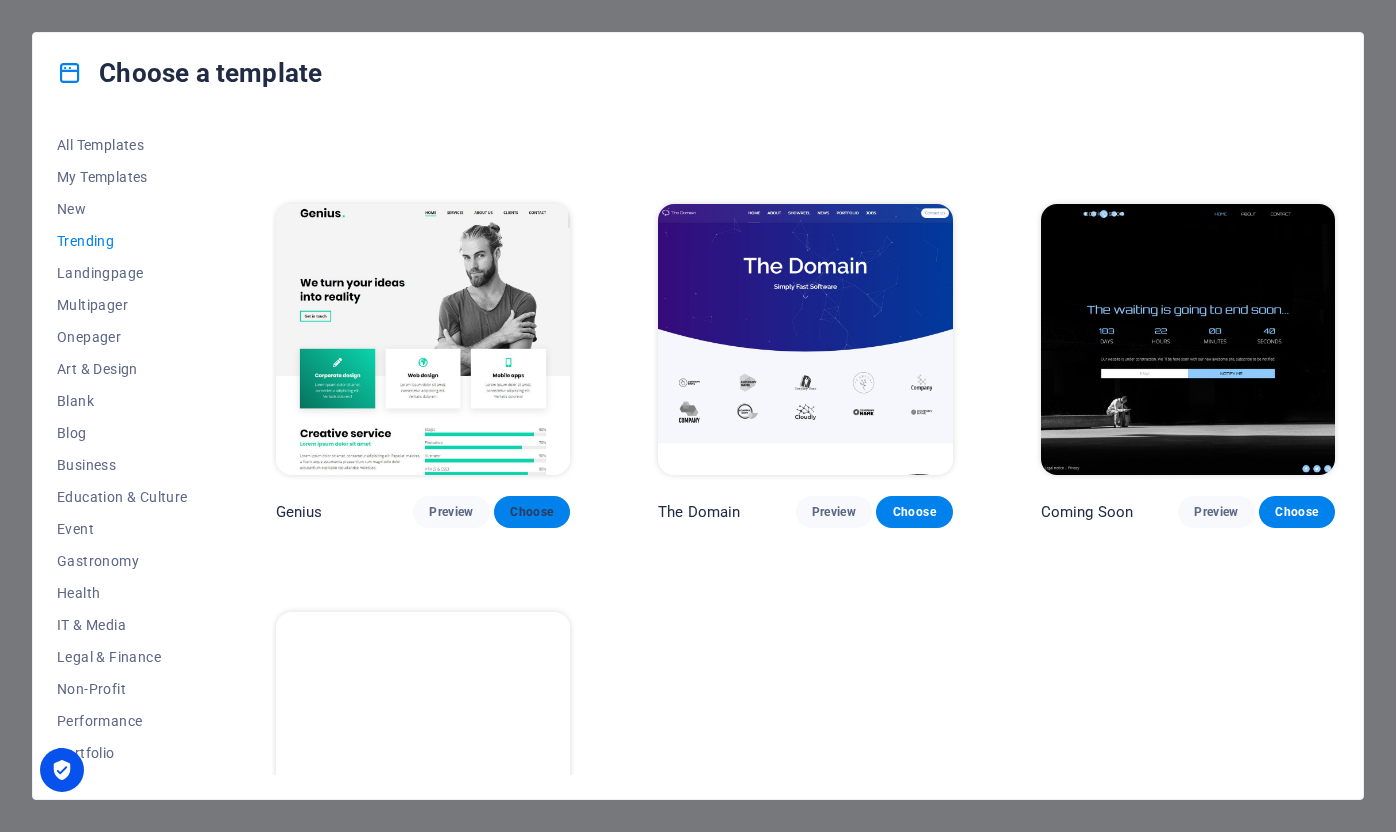 click on "Choose" at bounding box center (532, 512) 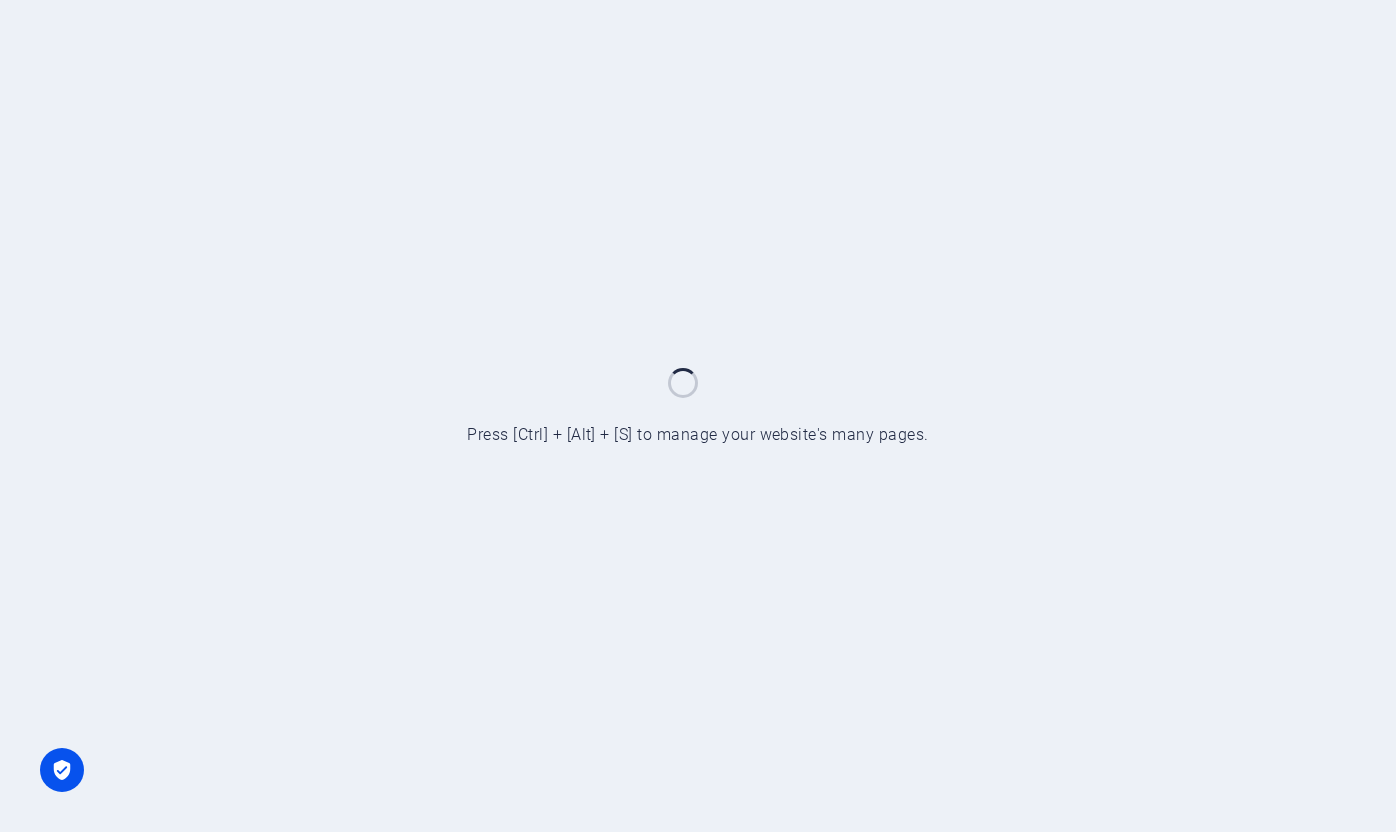 scroll, scrollTop: 0, scrollLeft: 0, axis: both 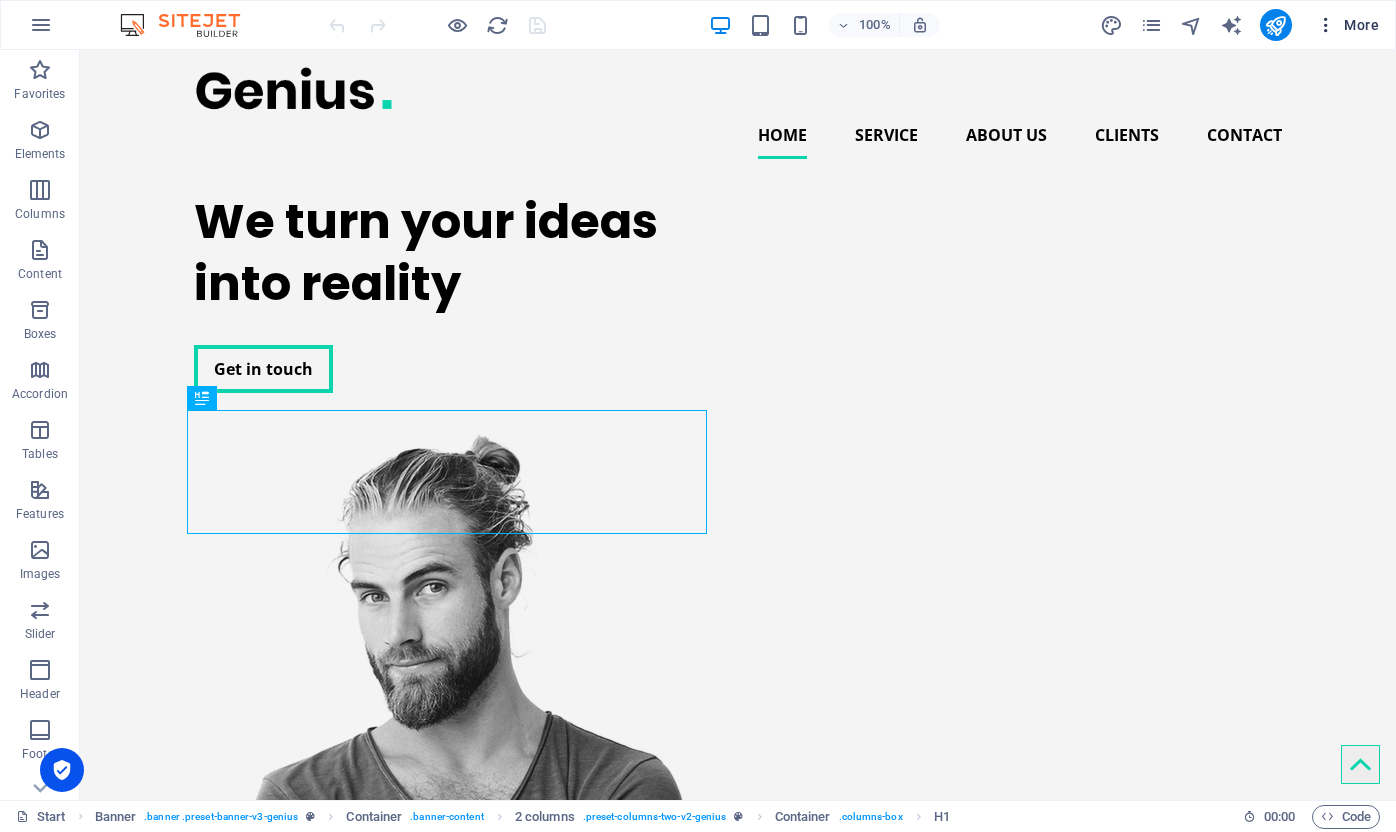 click on "More" at bounding box center (1347, 25) 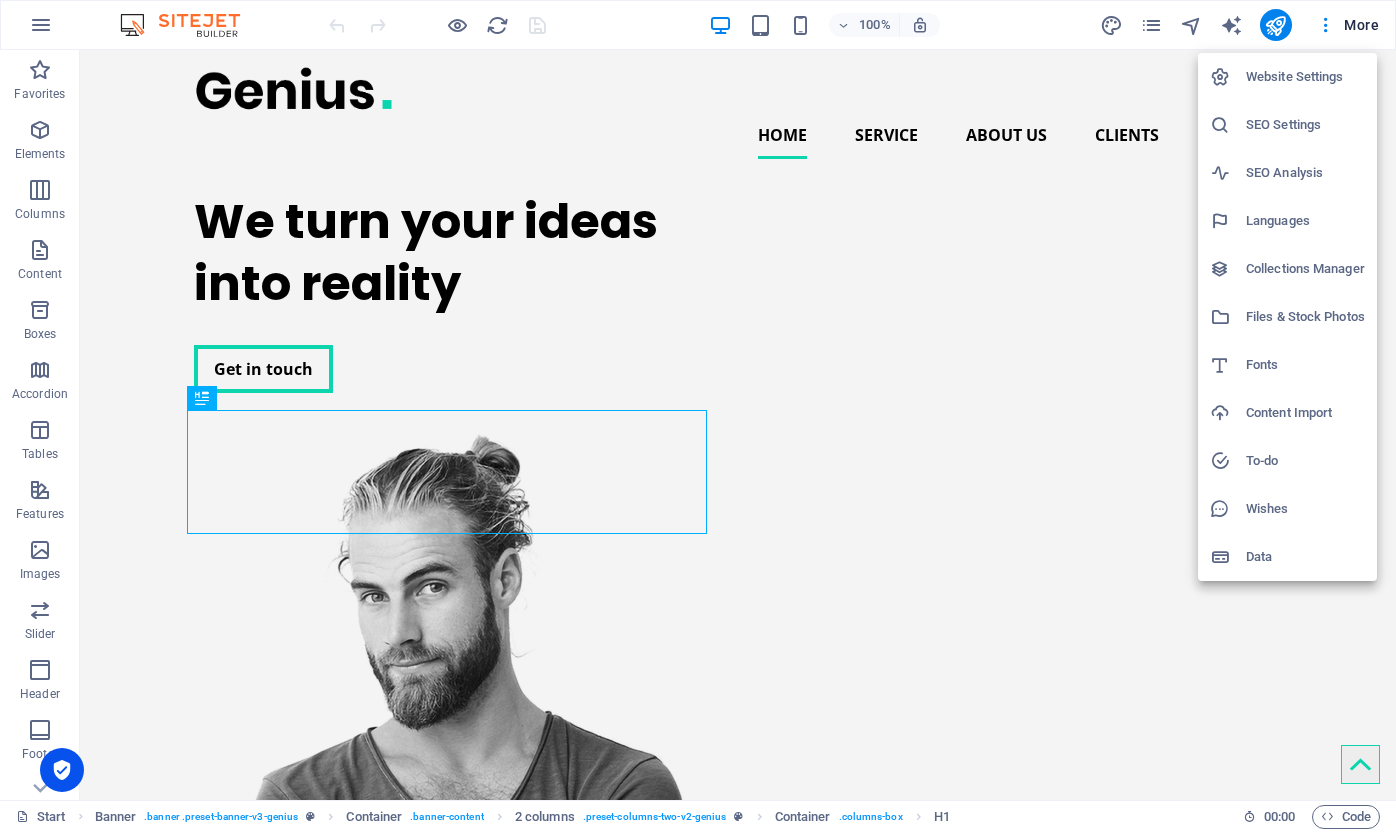 click on "Languages" at bounding box center [1305, 221] 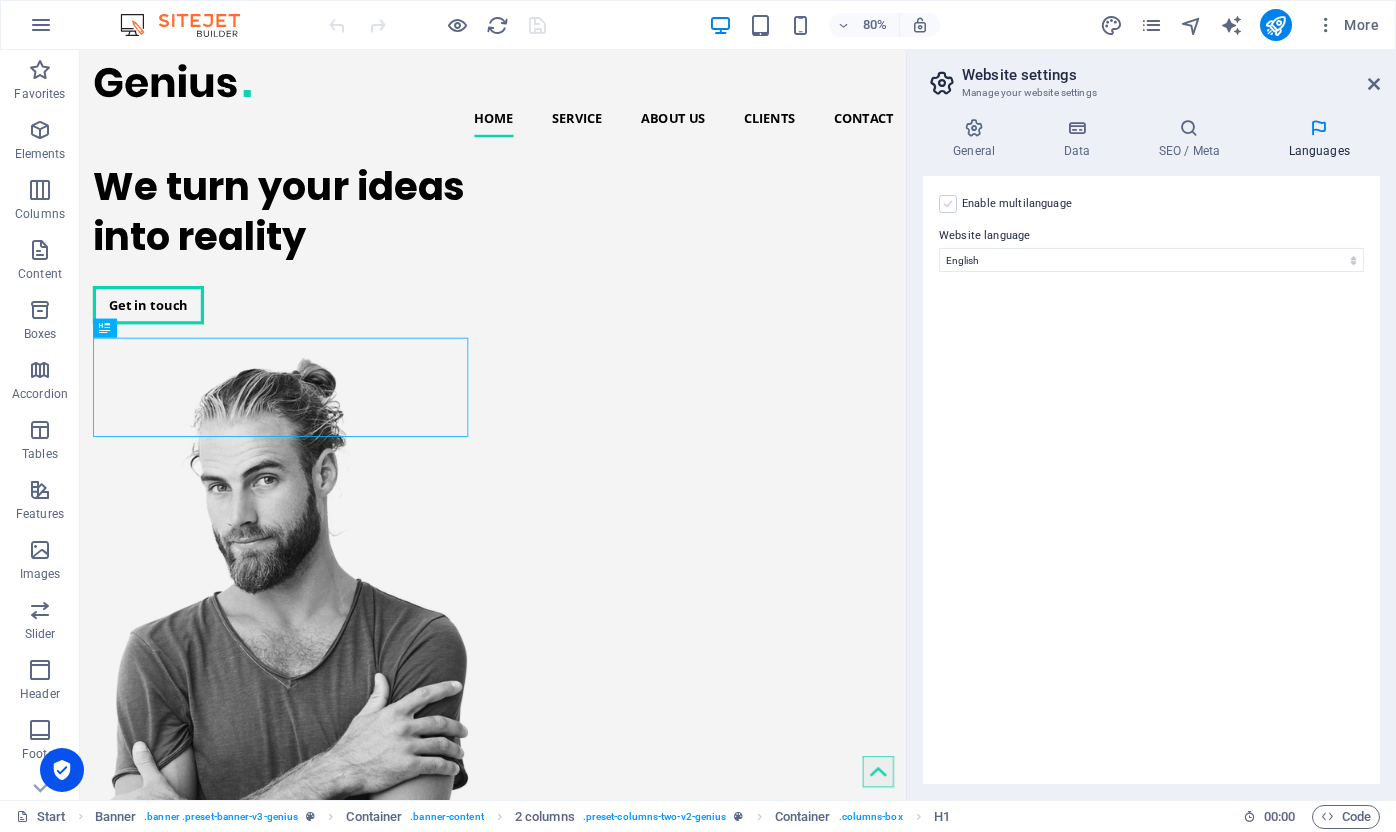 click at bounding box center [948, 204] 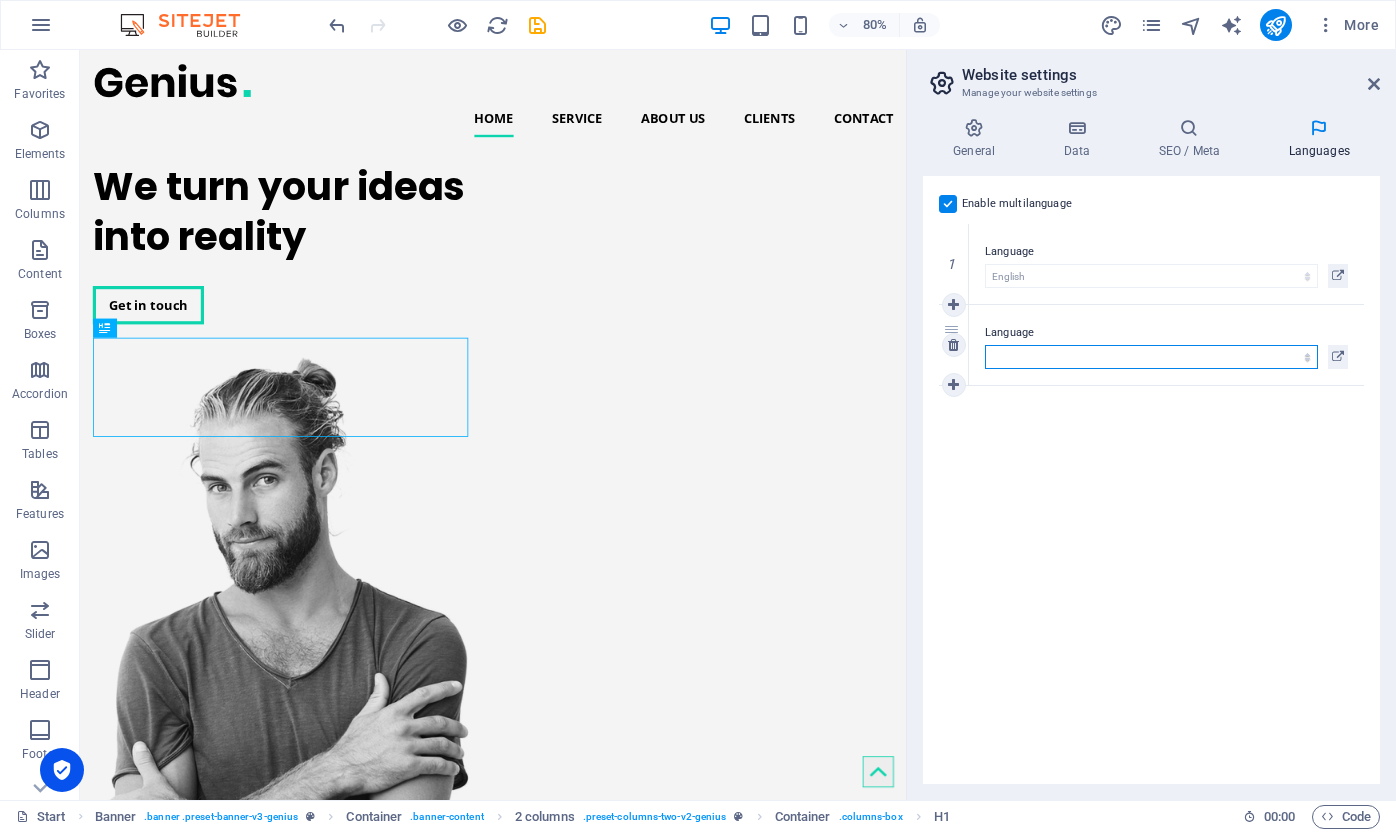 select on "131" 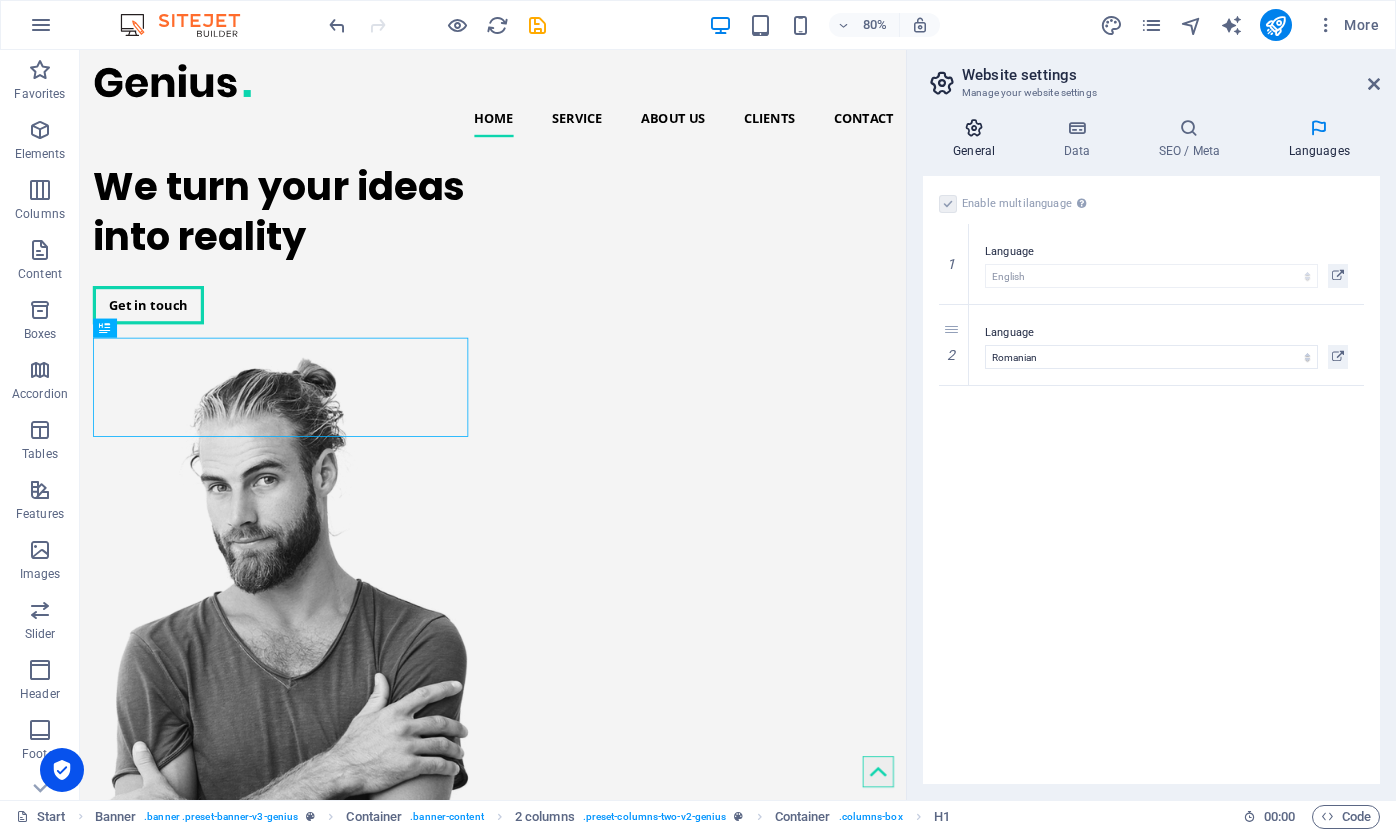 click on "General" at bounding box center [978, 139] 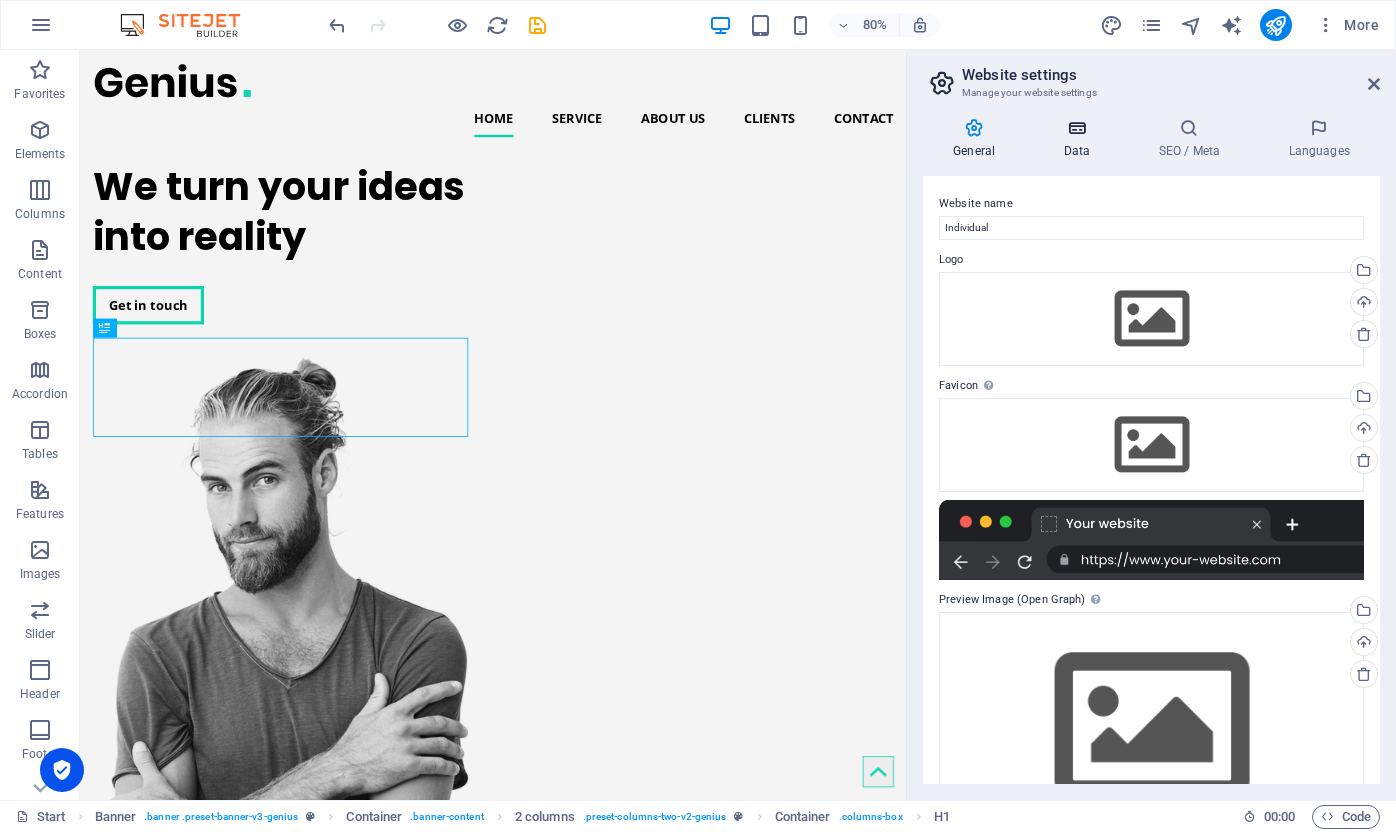 click at bounding box center [1076, 128] 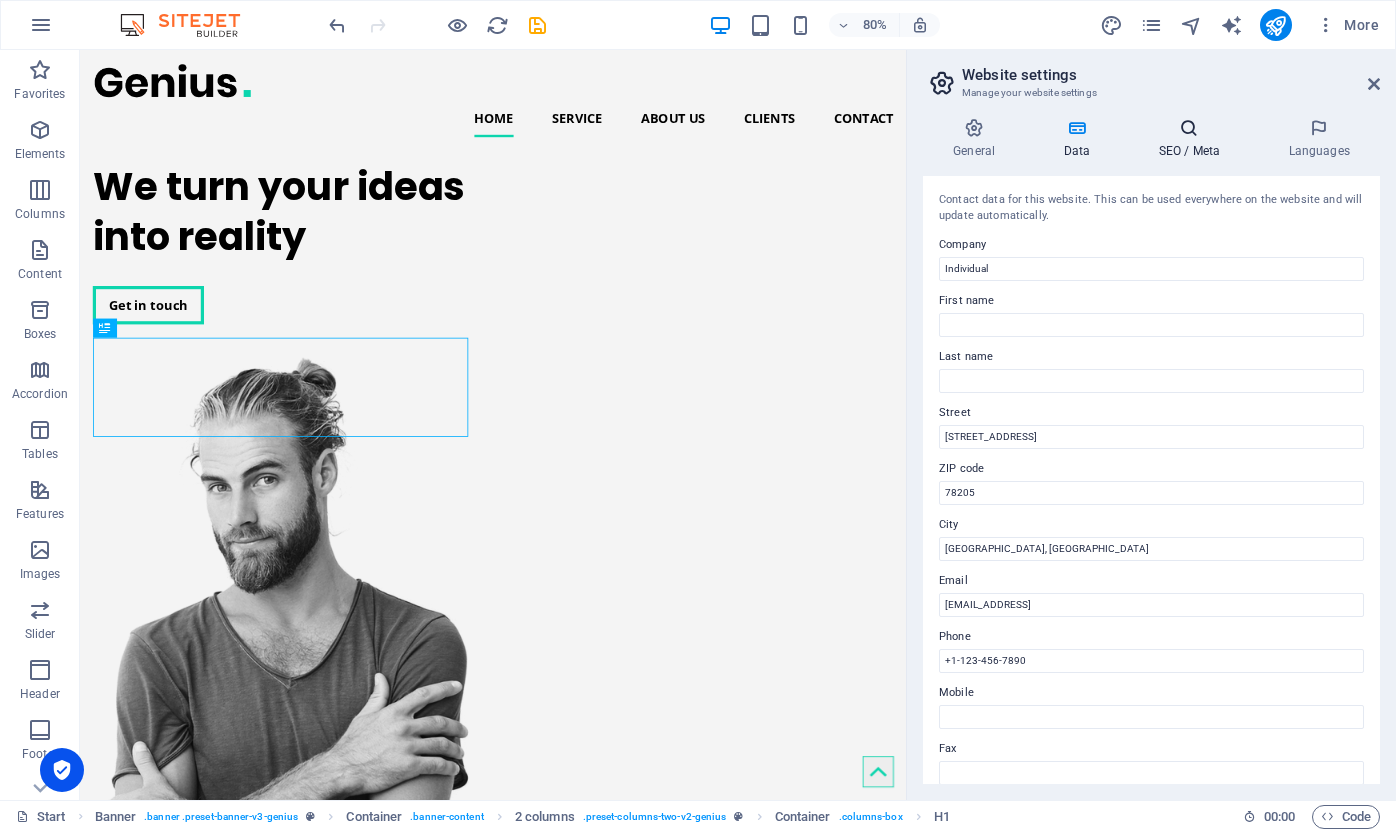 click at bounding box center (1189, 128) 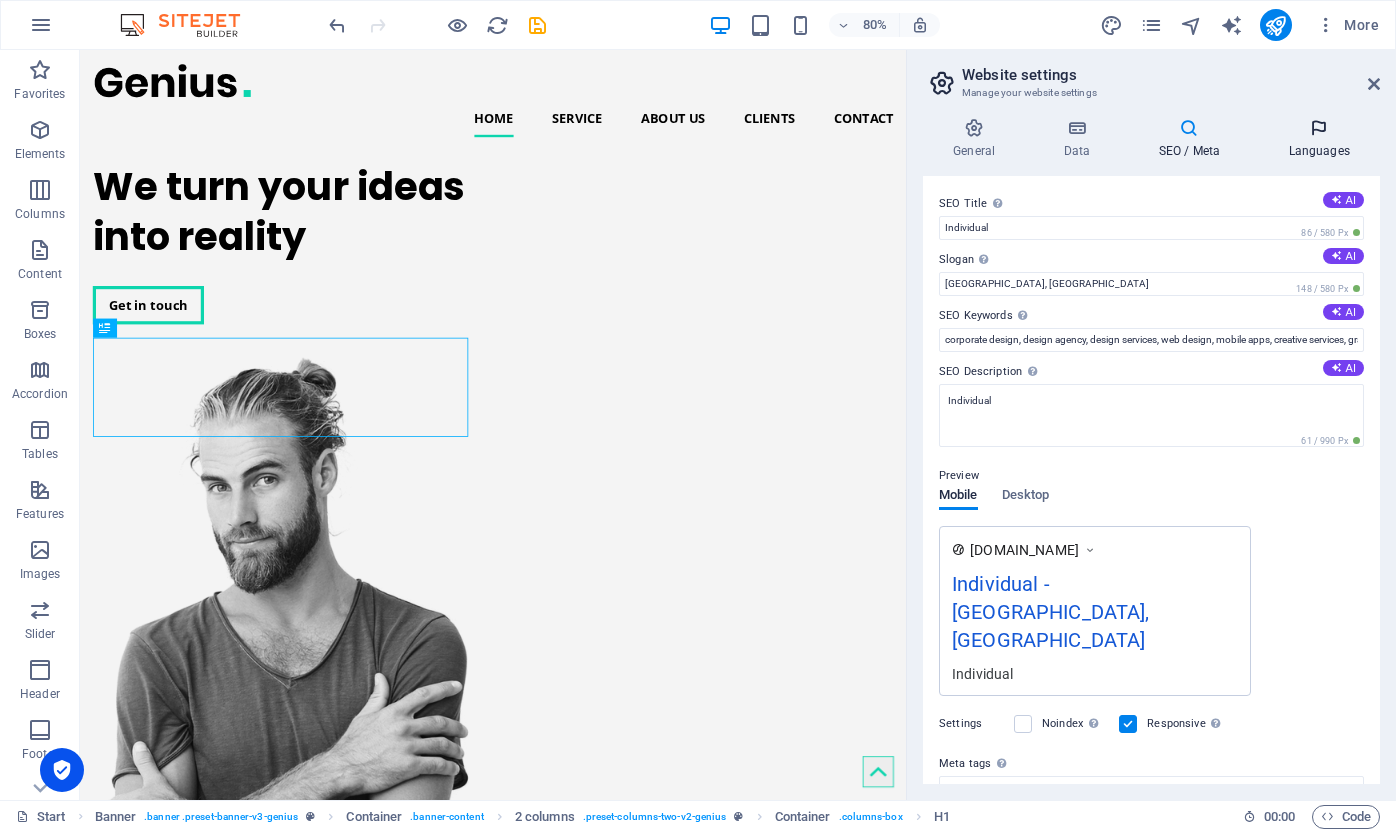 click at bounding box center [1319, 128] 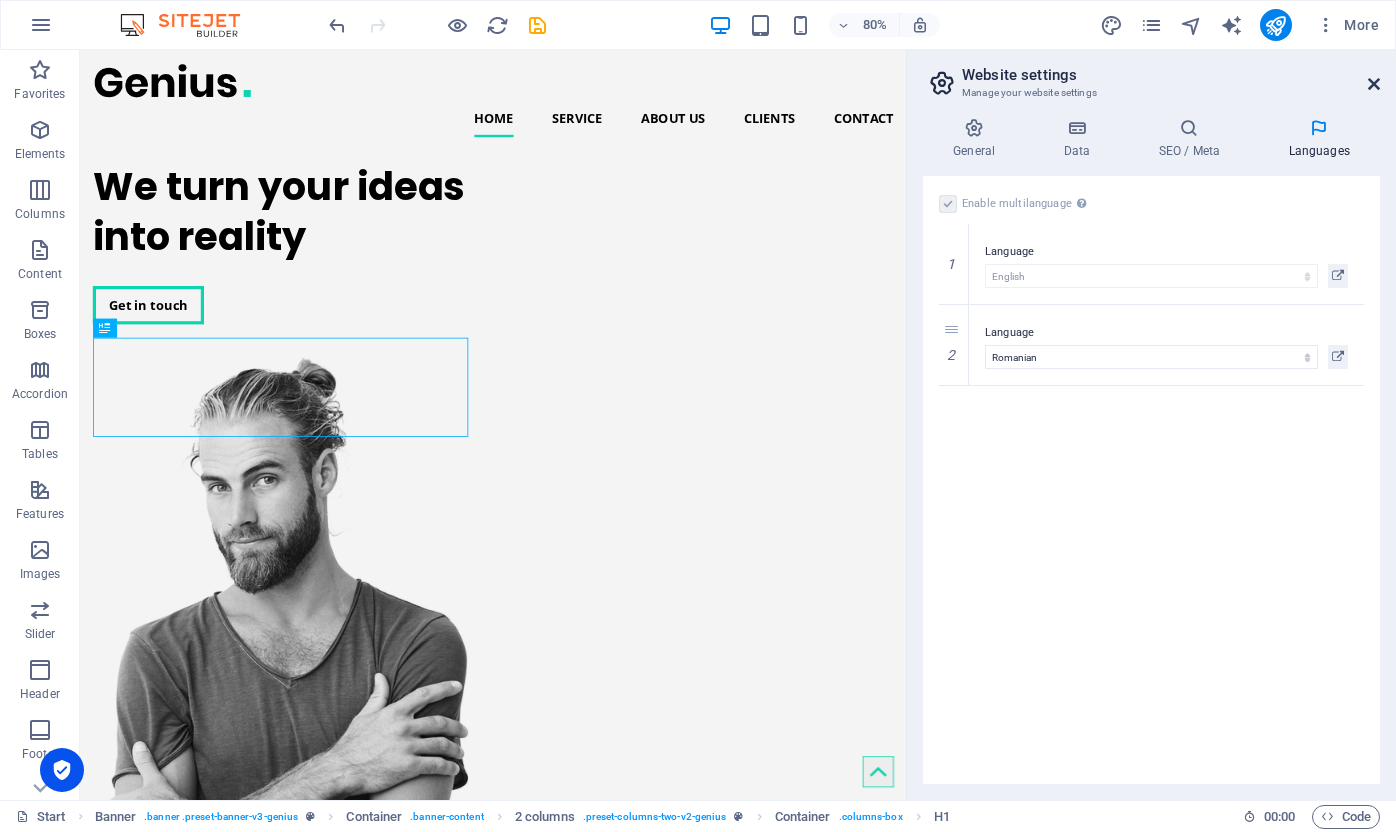 click at bounding box center (1374, 84) 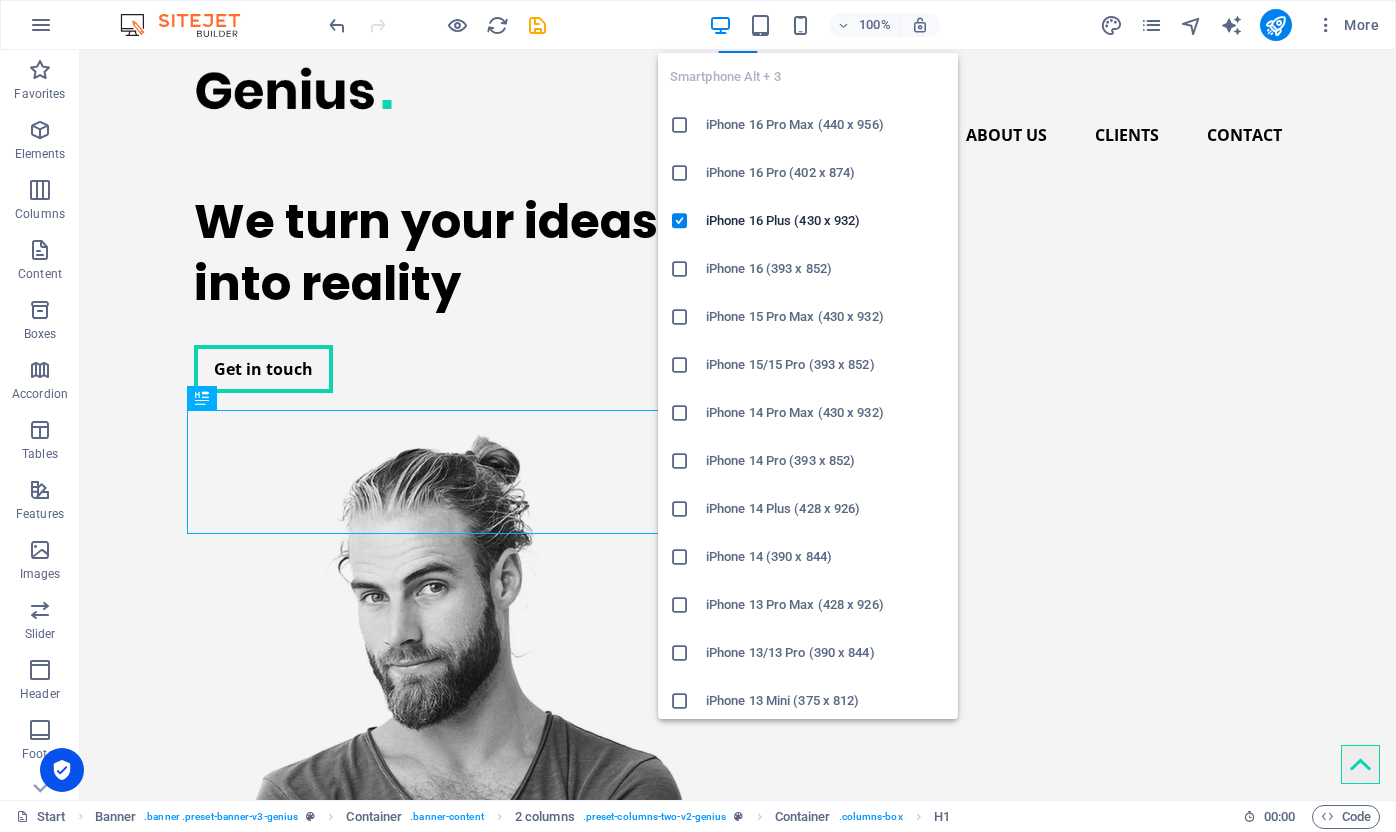 click on "iPhone 16 (393 x 852)" at bounding box center (826, 269) 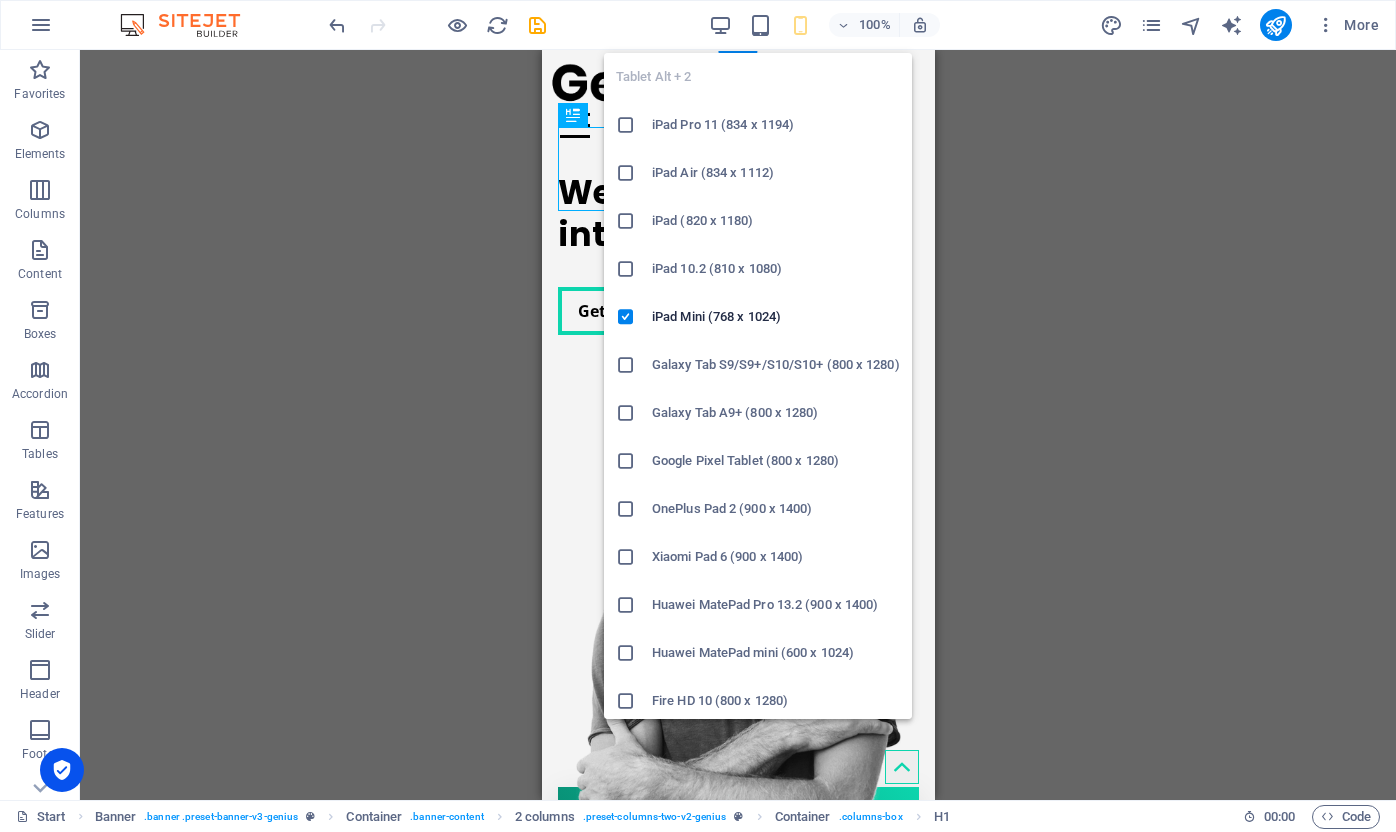 click on "iPad Pro 11 (834 x 1194)" at bounding box center [776, 125] 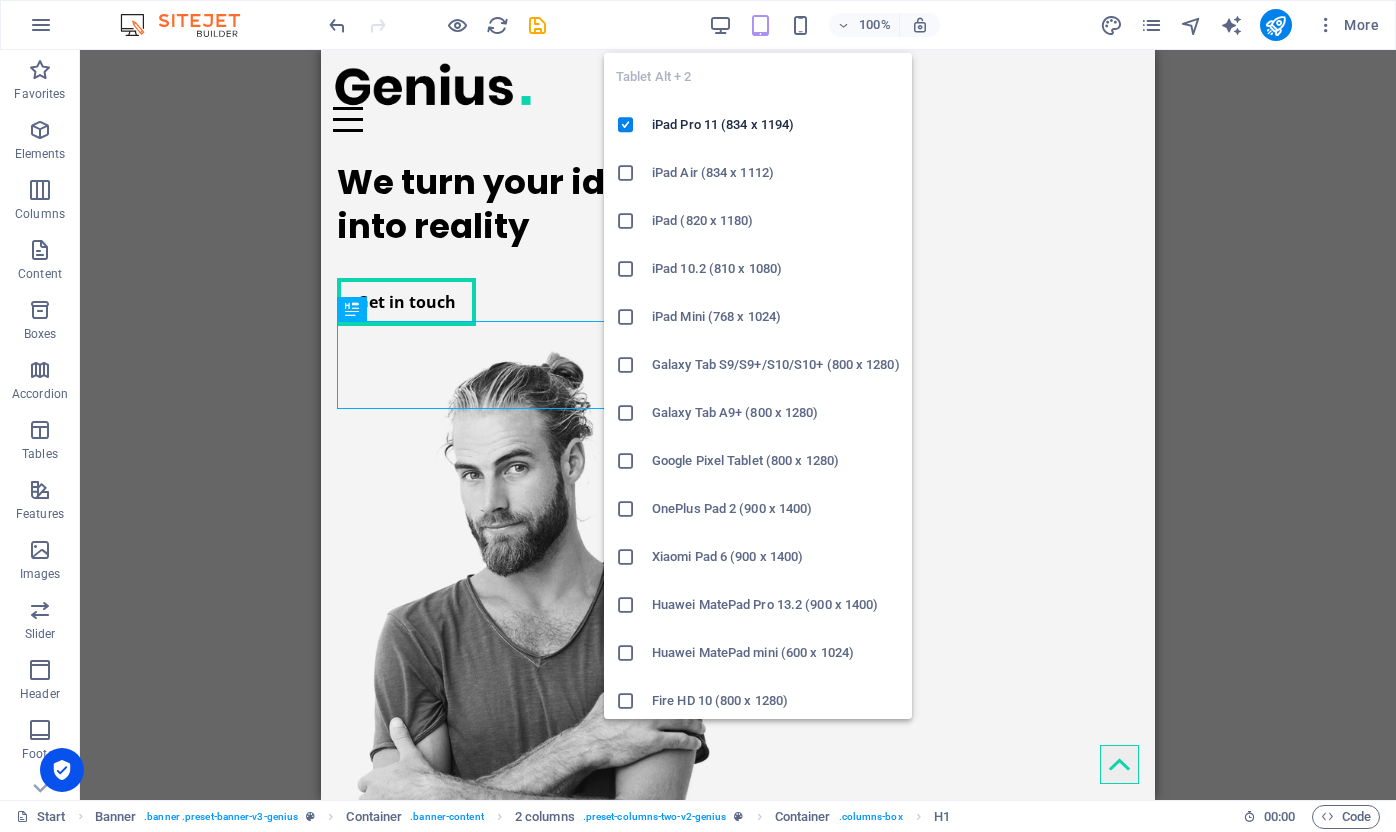 click on "iPad Mini (768 x 1024)" at bounding box center (776, 317) 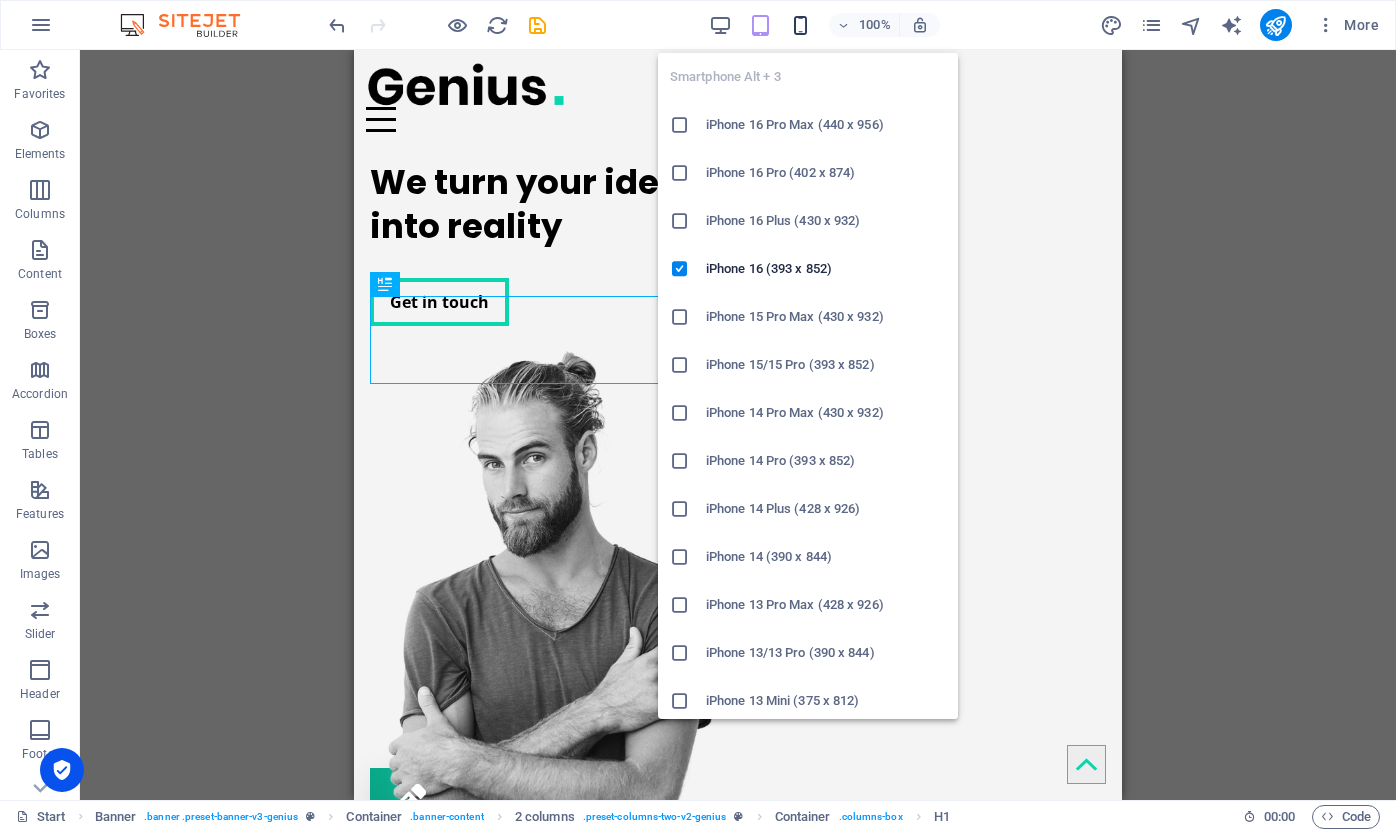 click at bounding box center [800, 25] 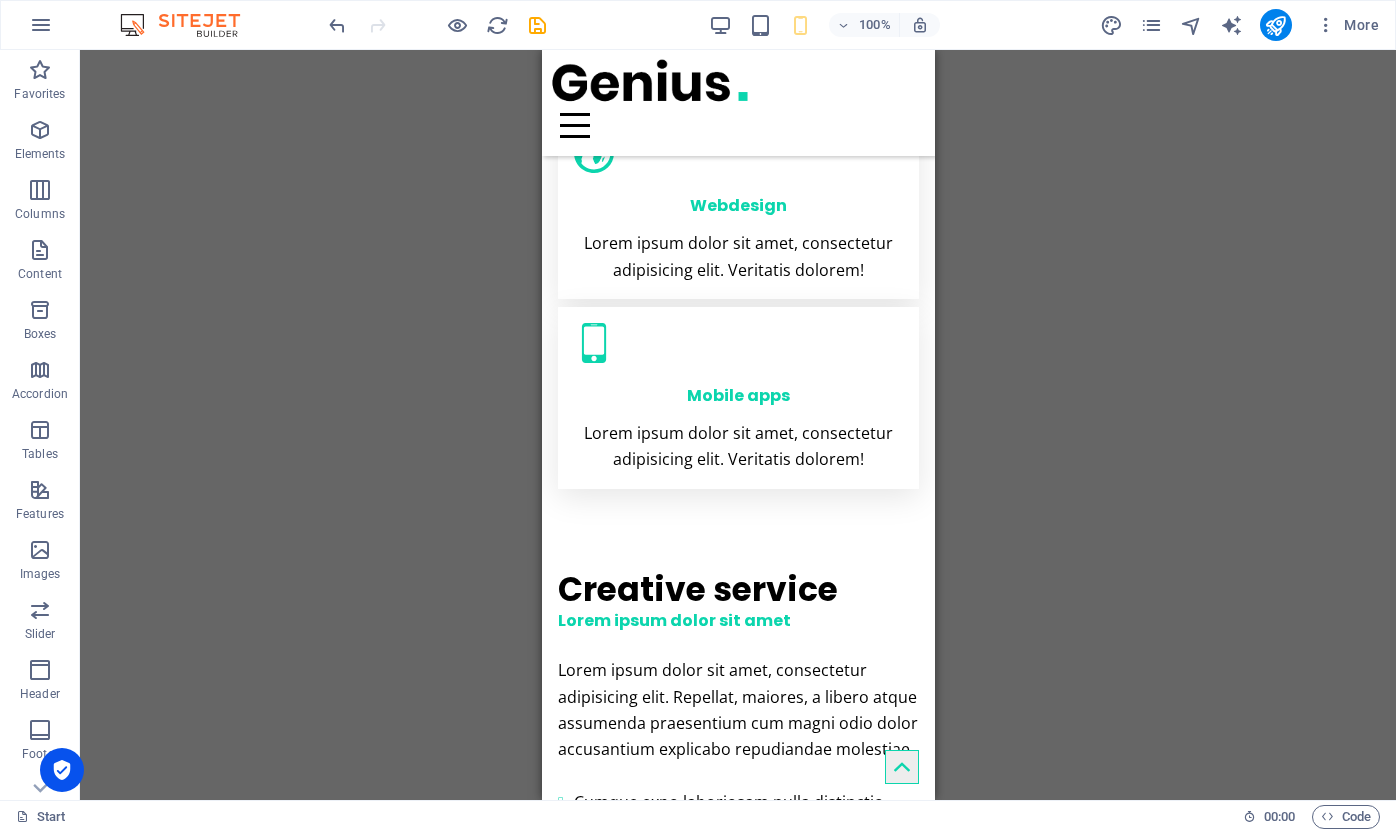 scroll, scrollTop: 0, scrollLeft: 0, axis: both 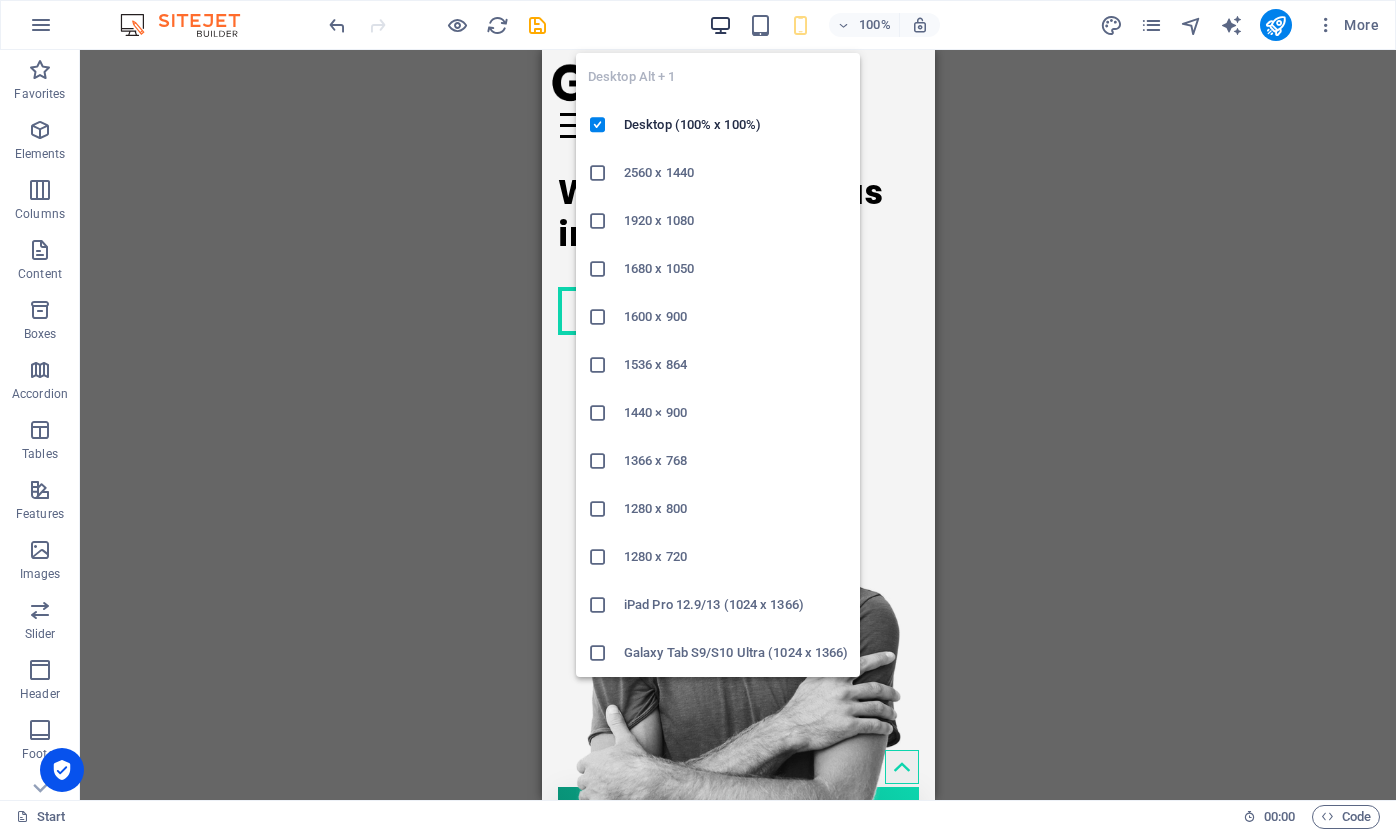 click at bounding box center [720, 25] 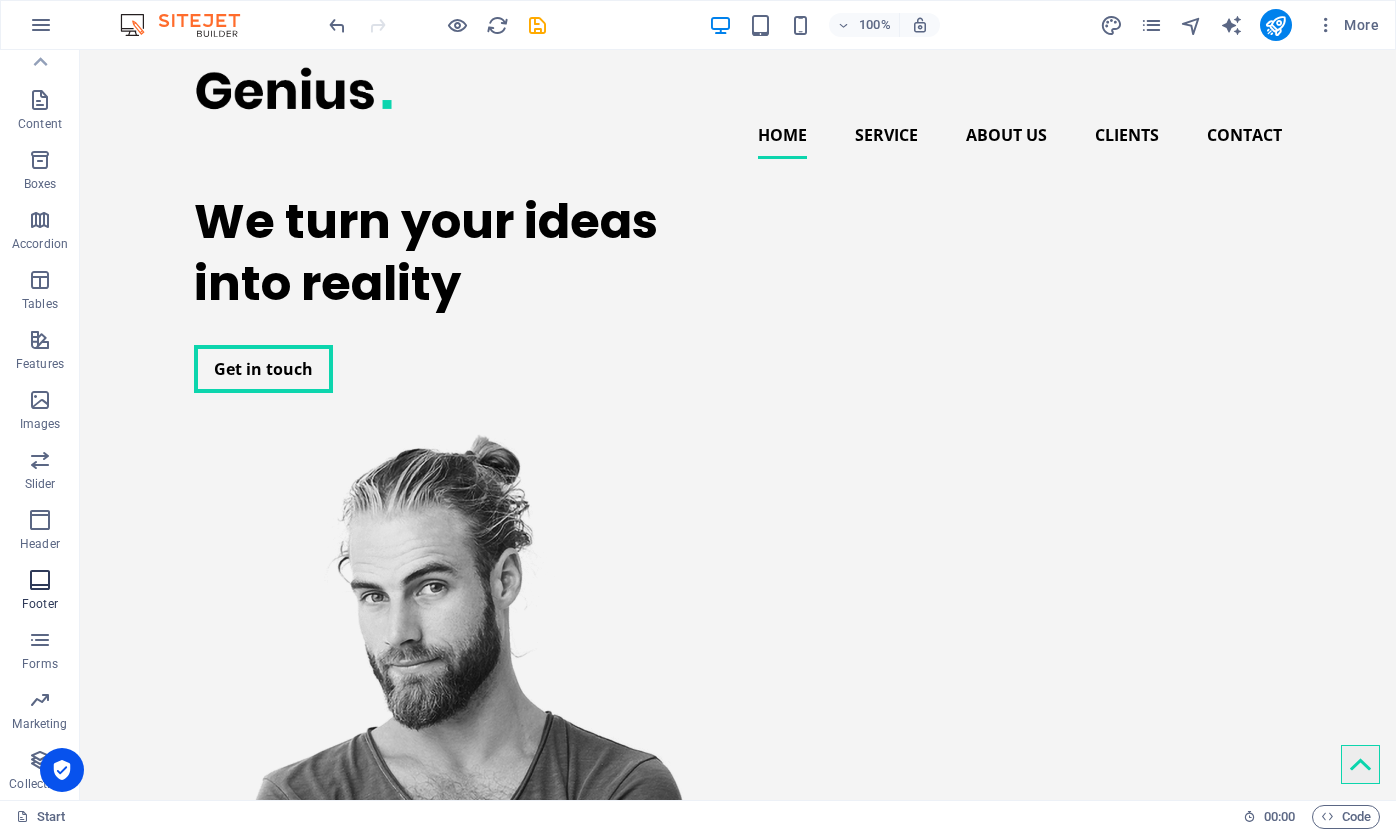 scroll, scrollTop: 0, scrollLeft: 0, axis: both 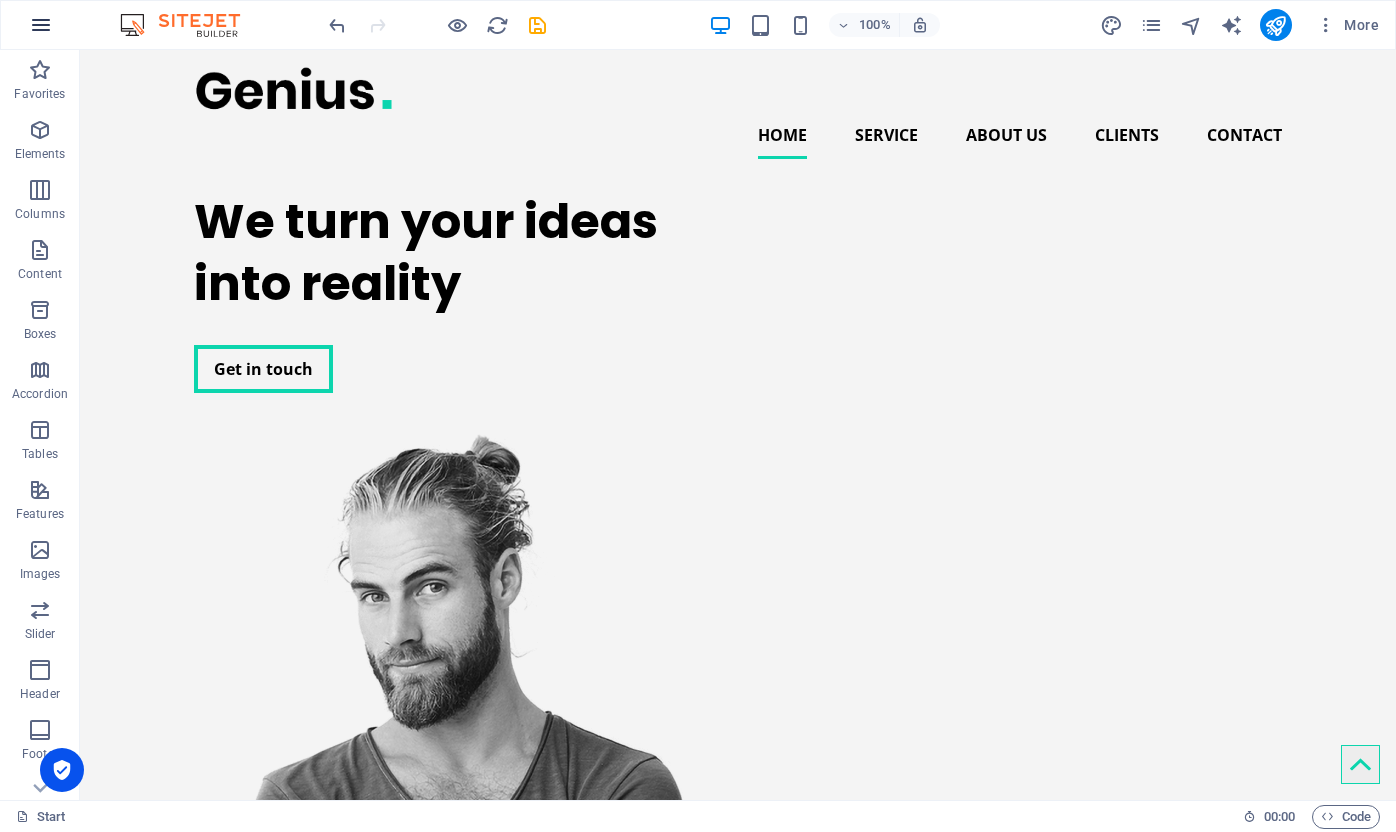 click at bounding box center (41, 25) 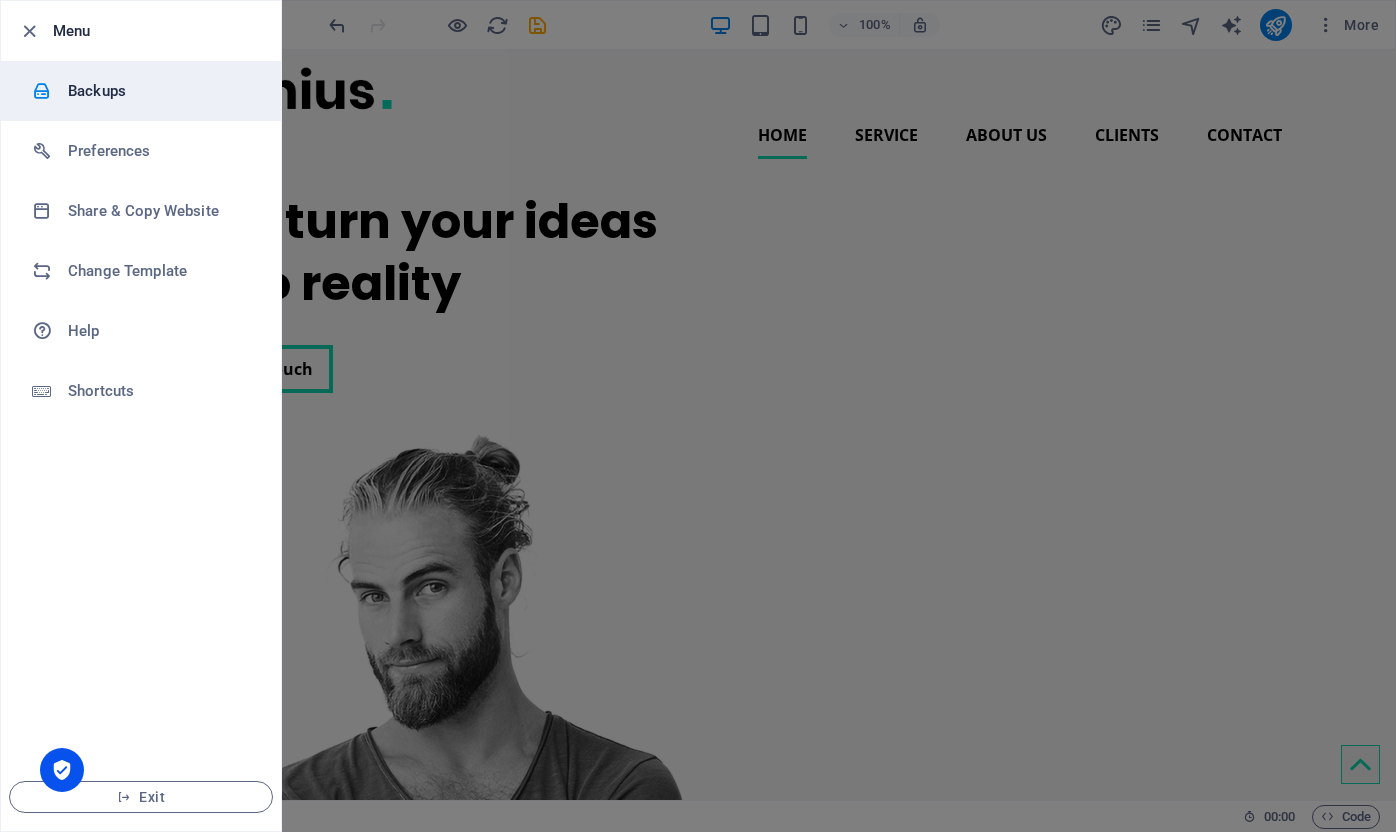 click on "Backups" at bounding box center [160, 91] 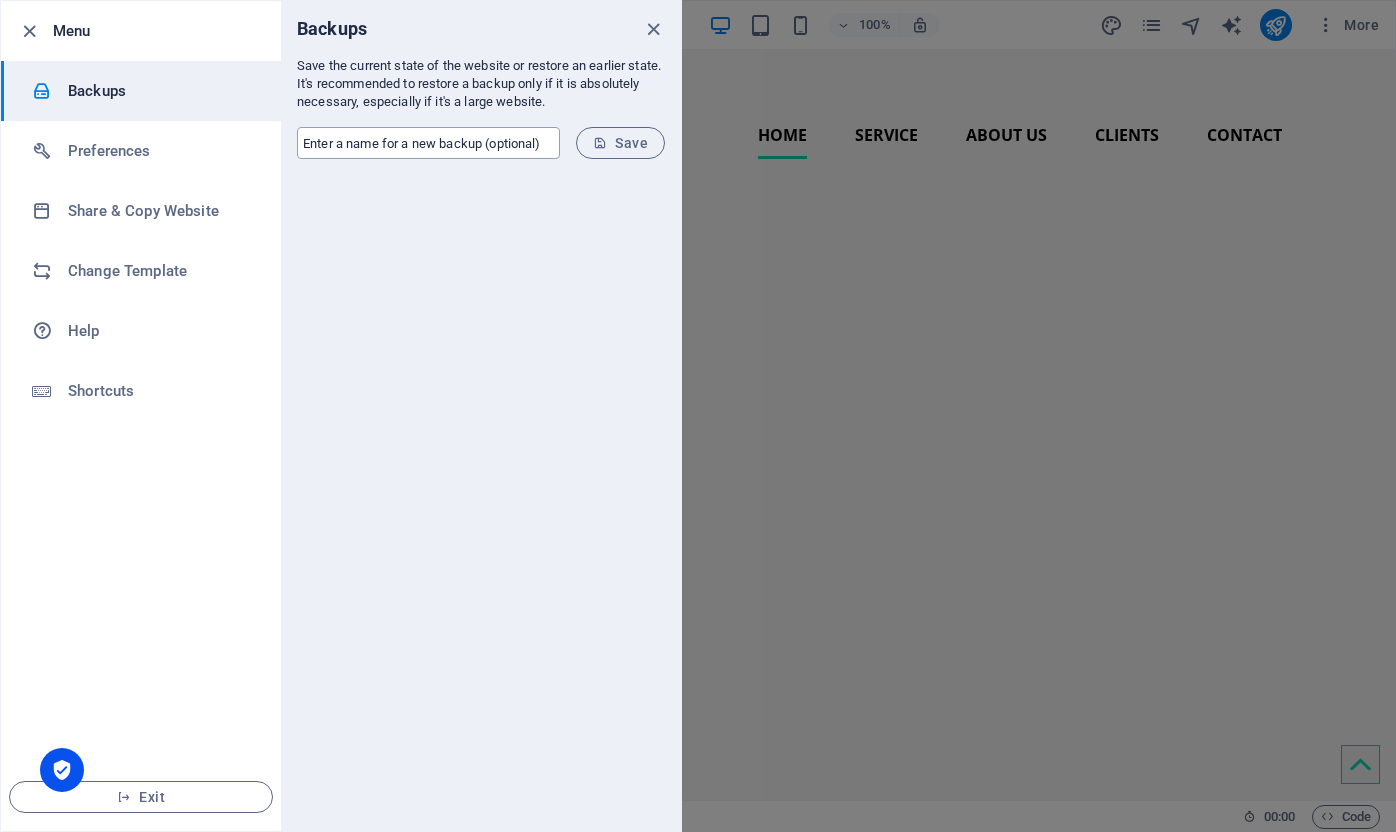 click at bounding box center [428, 143] 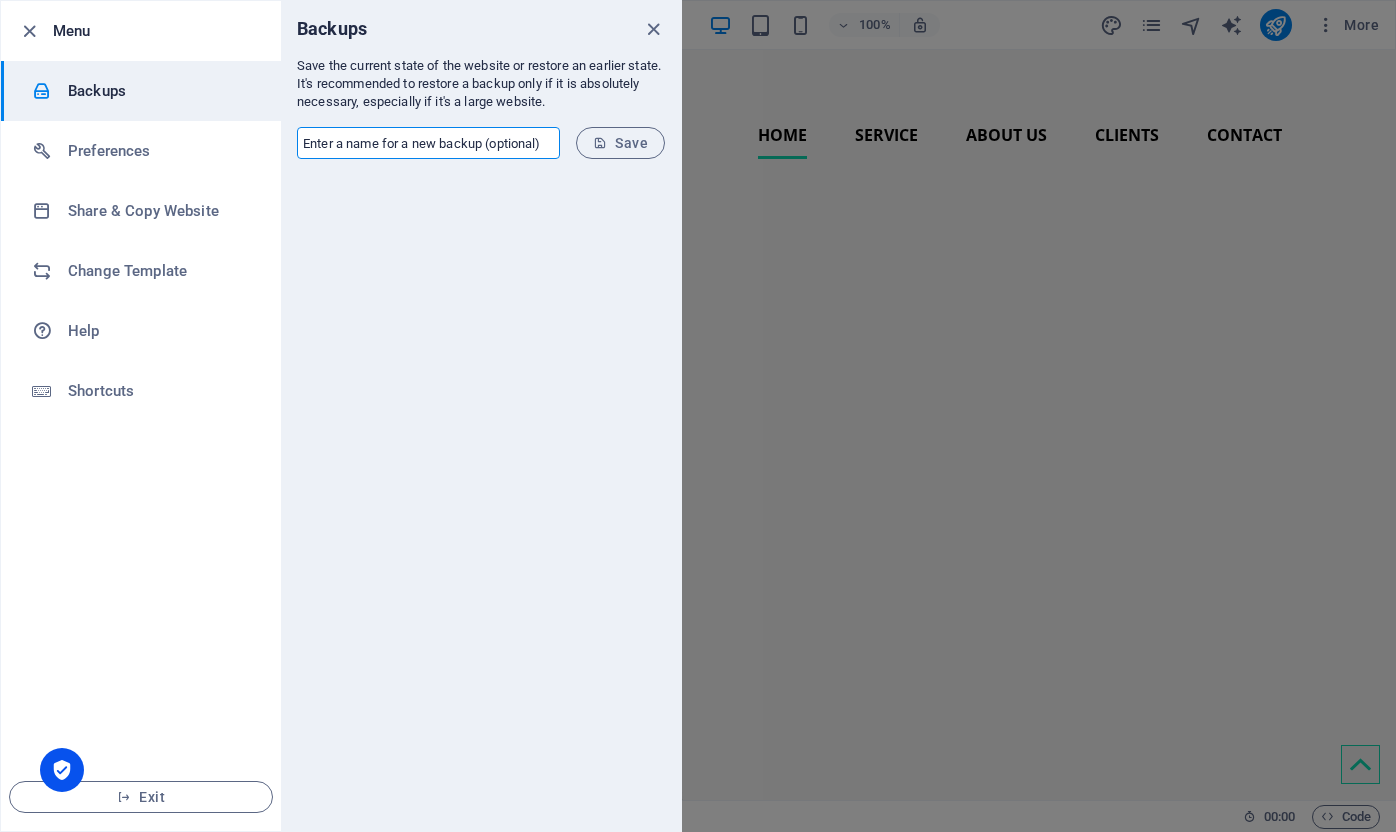 click at bounding box center (653, 29) 